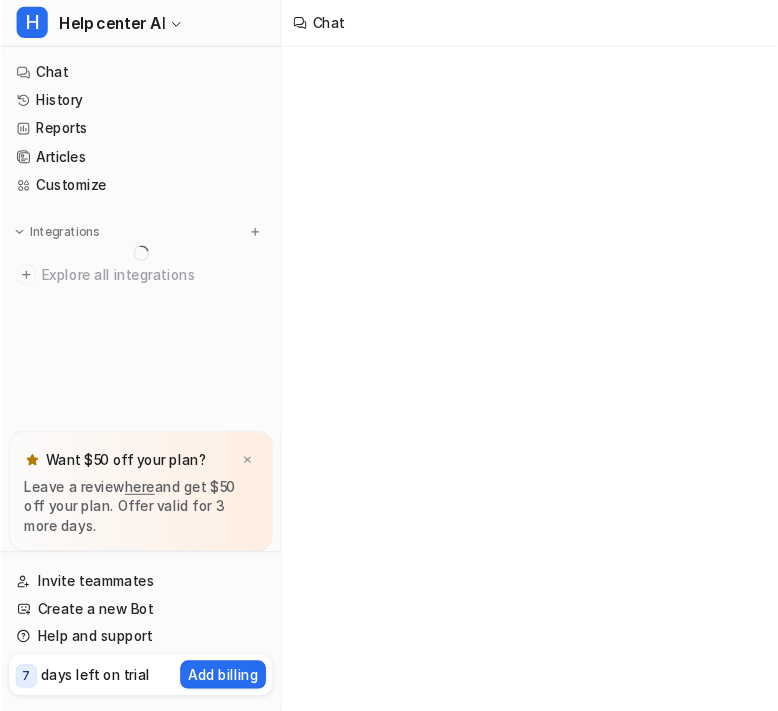 scroll, scrollTop: 0, scrollLeft: 0, axis: both 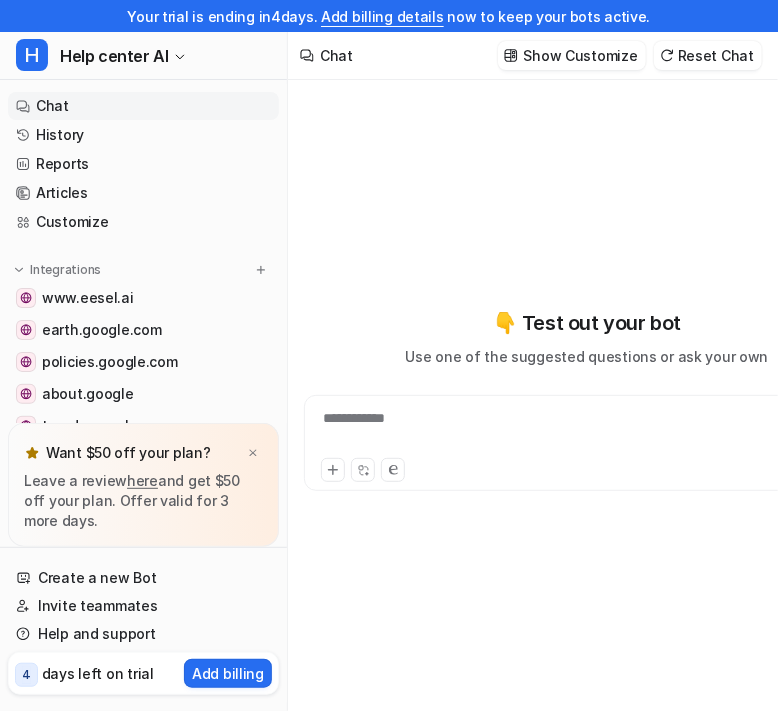 type on "**********" 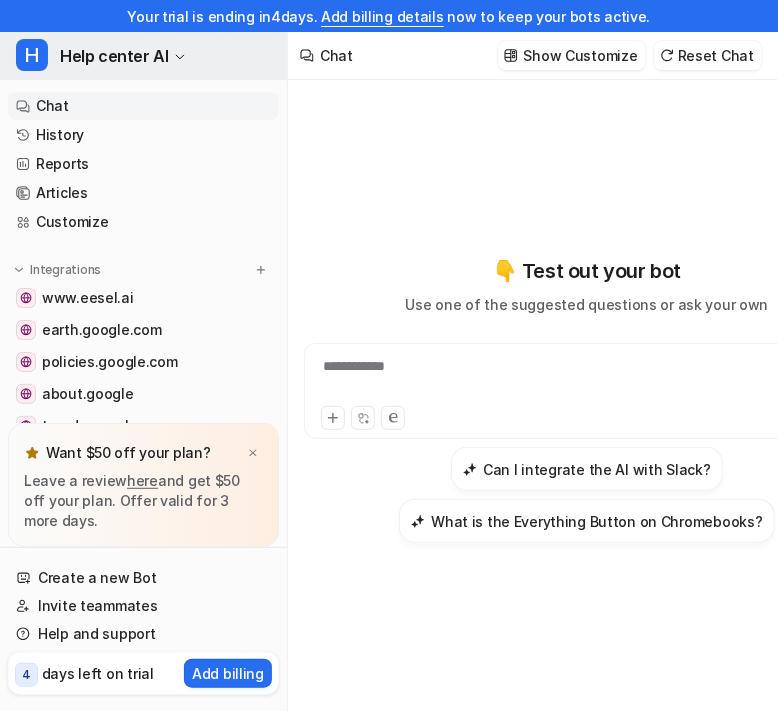 click on "Help center AI" at bounding box center (114, 56) 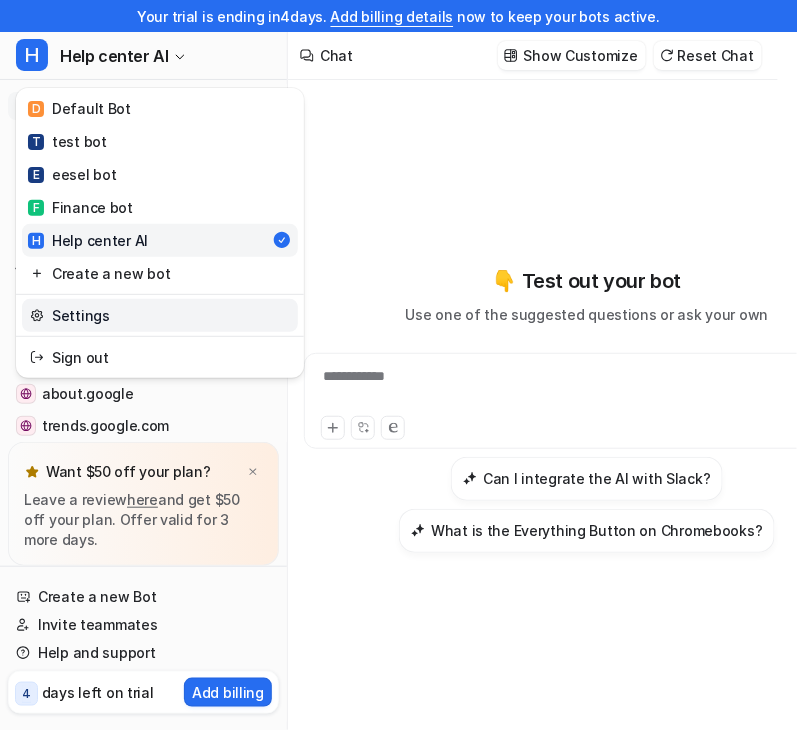 click on "Settings" at bounding box center [160, 315] 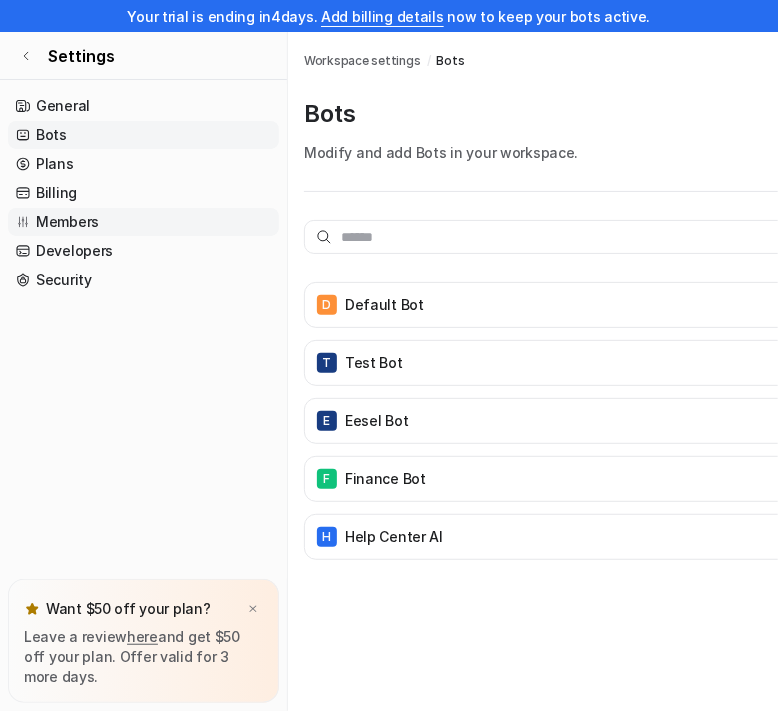 click on "Members" at bounding box center (143, 222) 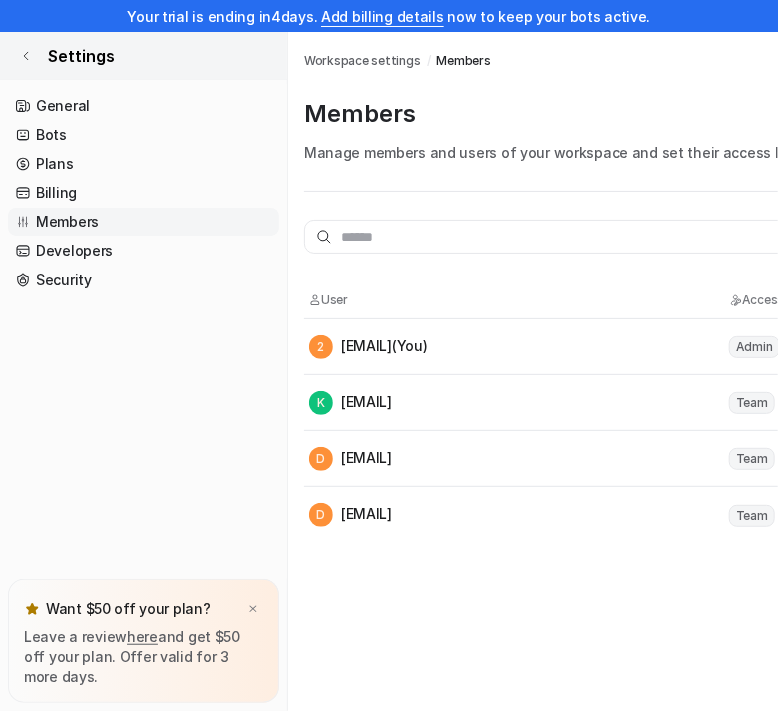 click 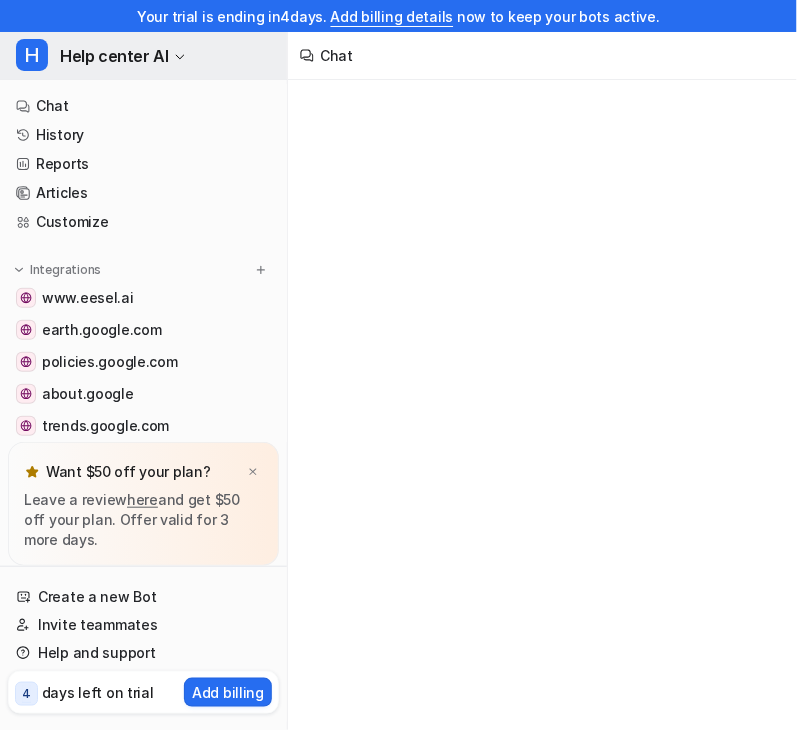 click on "Help center AI" at bounding box center [114, 56] 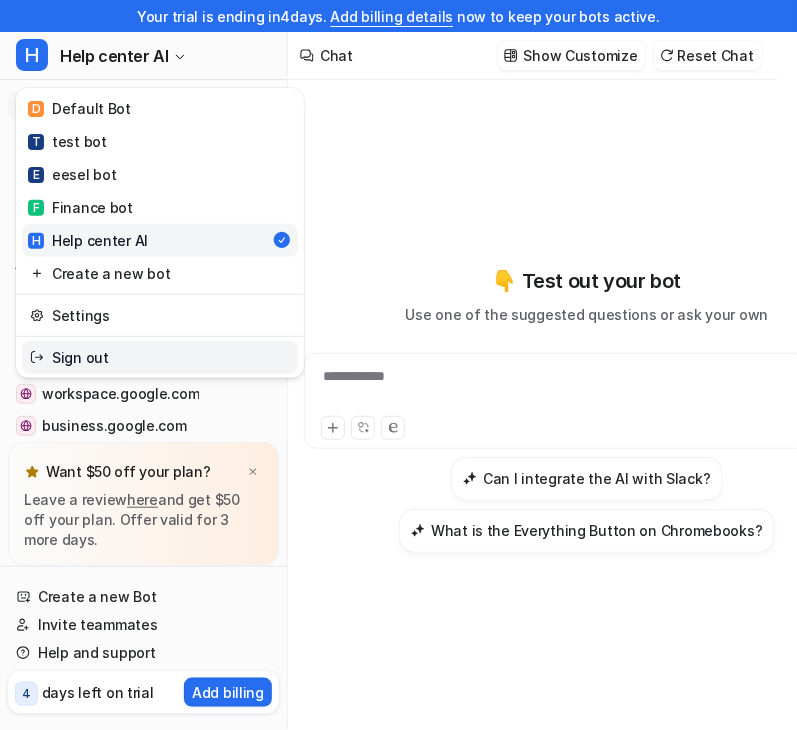 click on "Sign out" at bounding box center [160, 357] 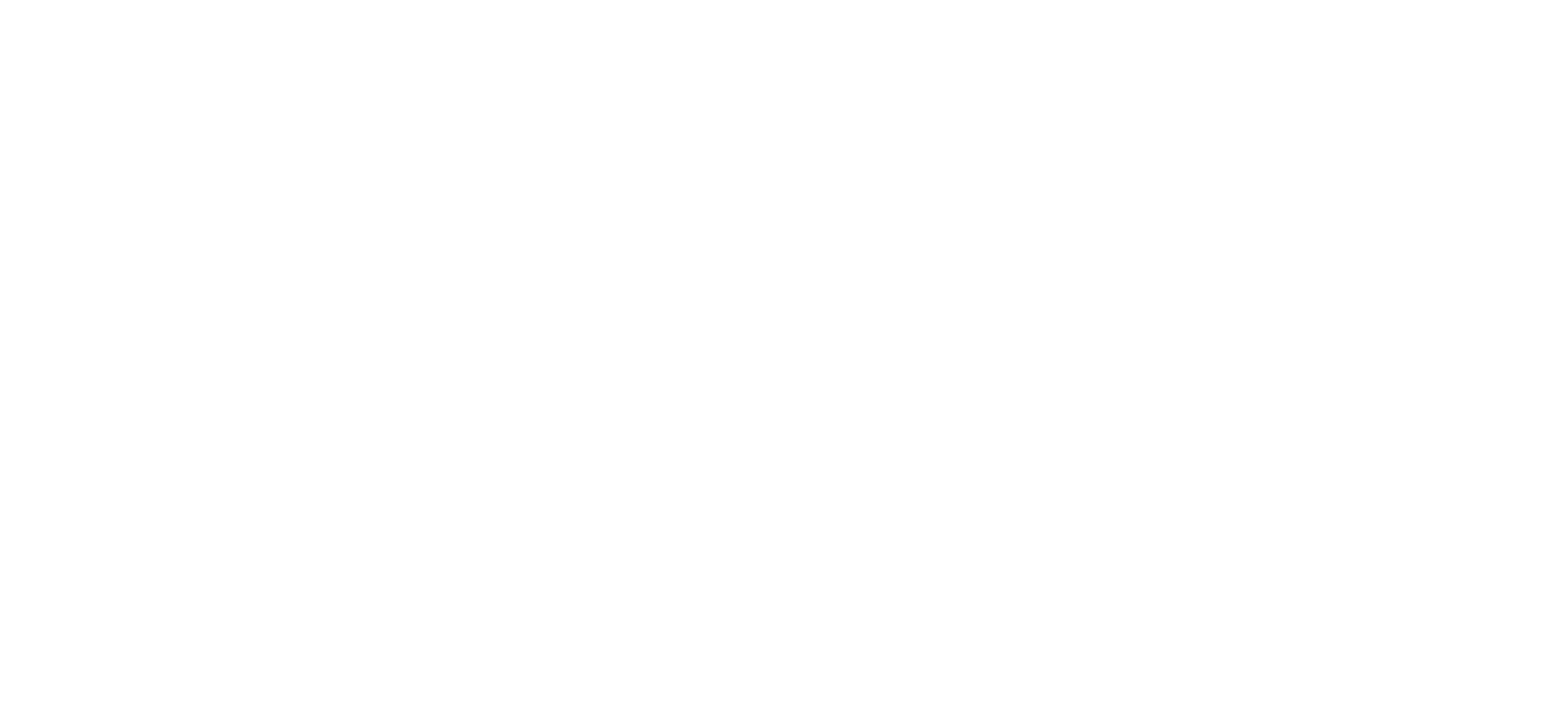 scroll, scrollTop: 0, scrollLeft: 0, axis: both 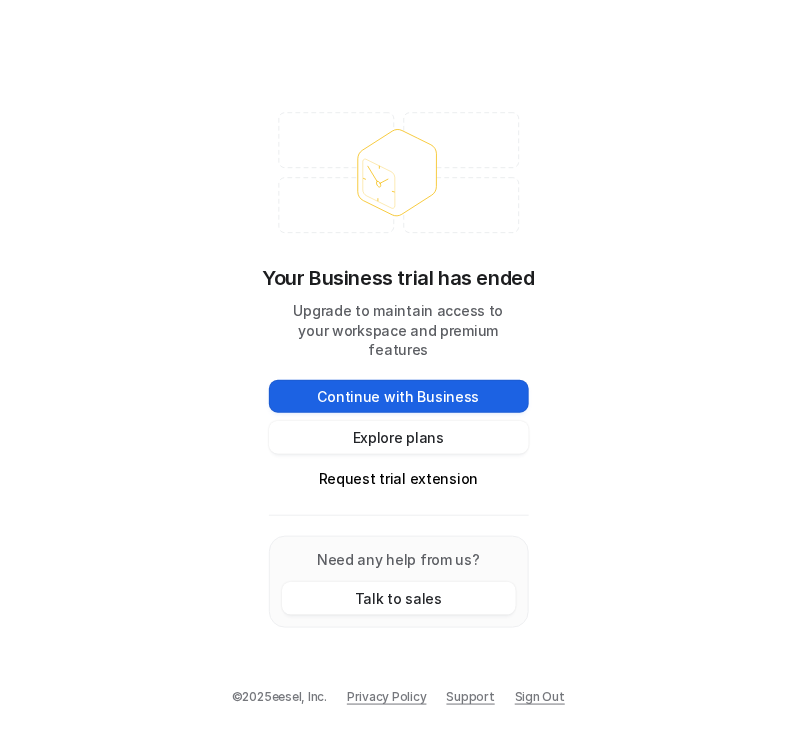 click on "Continue with Business" at bounding box center (399, 396) 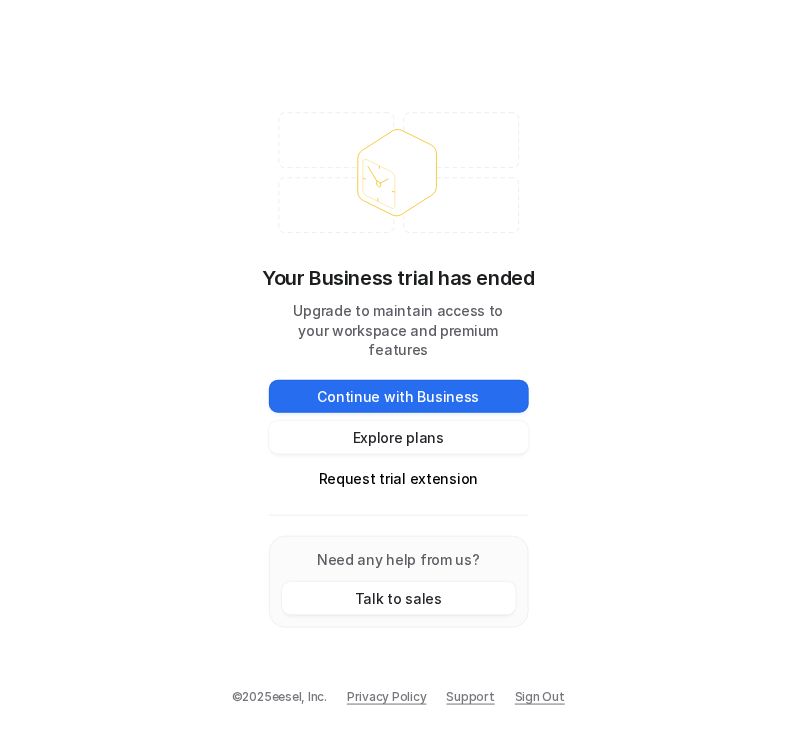 type 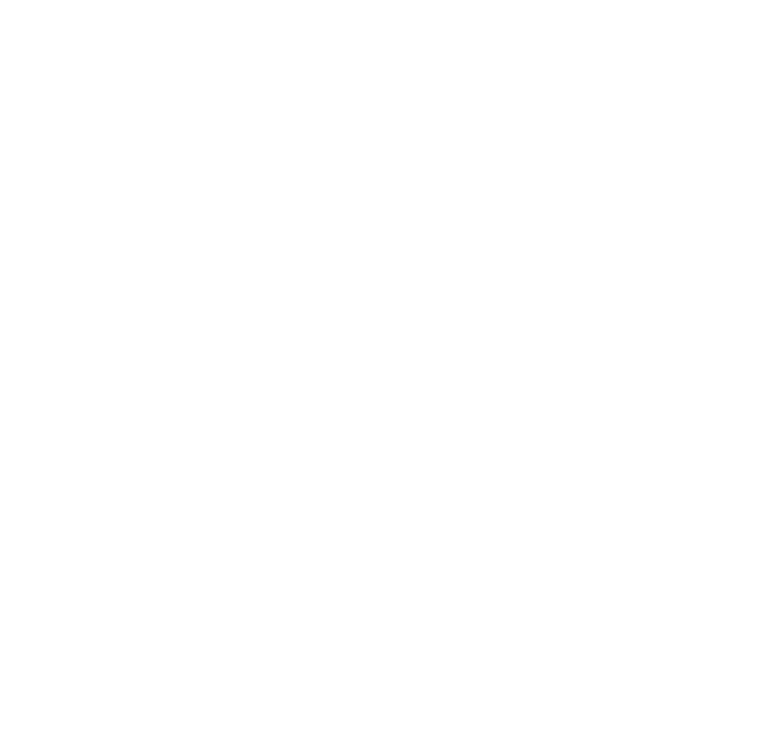 scroll, scrollTop: 0, scrollLeft: 0, axis: both 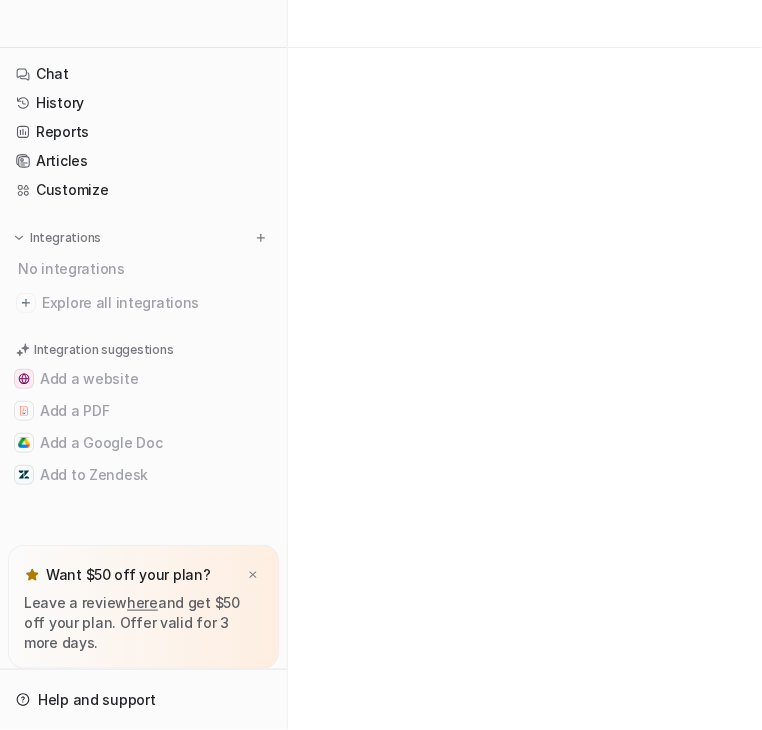 click at bounding box center [143, 24] 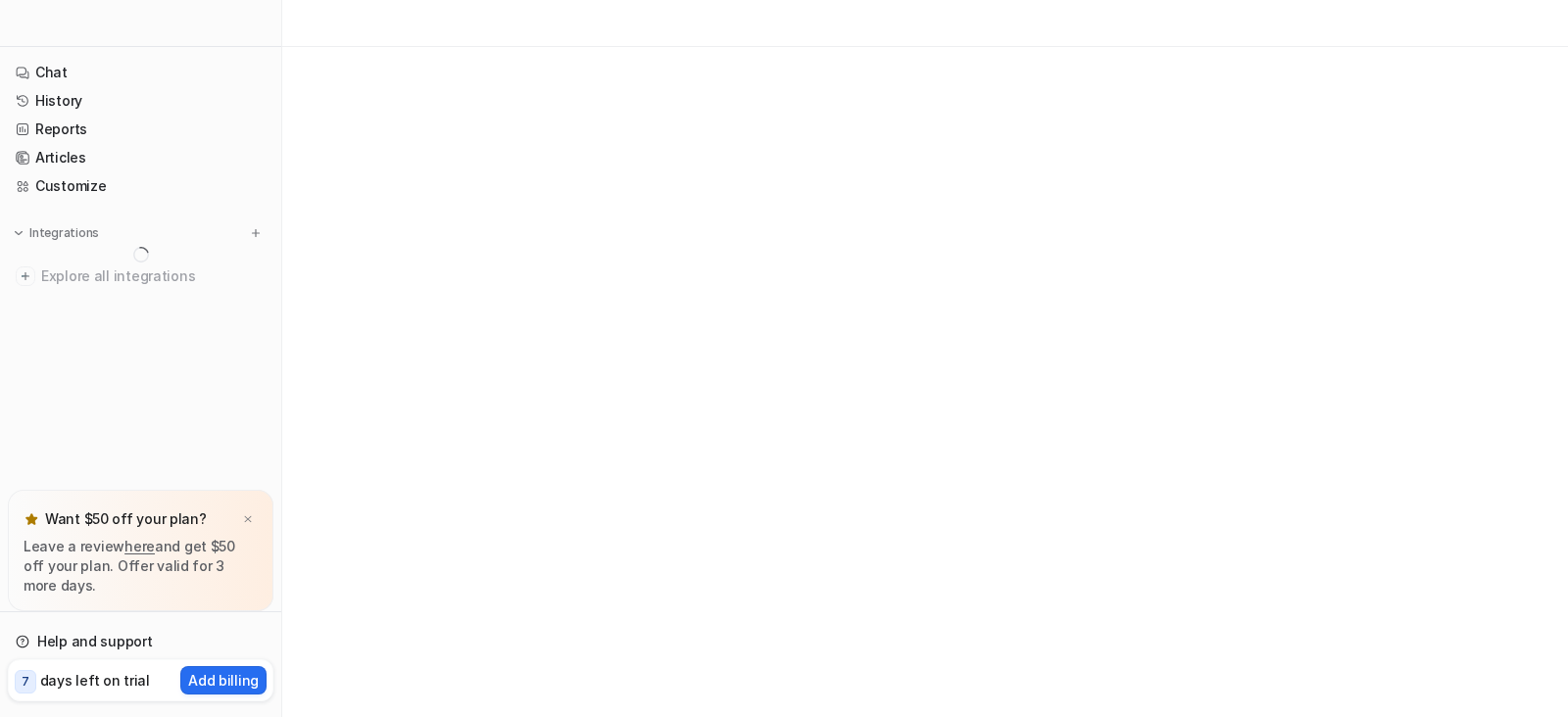 scroll, scrollTop: 0, scrollLeft: 0, axis: both 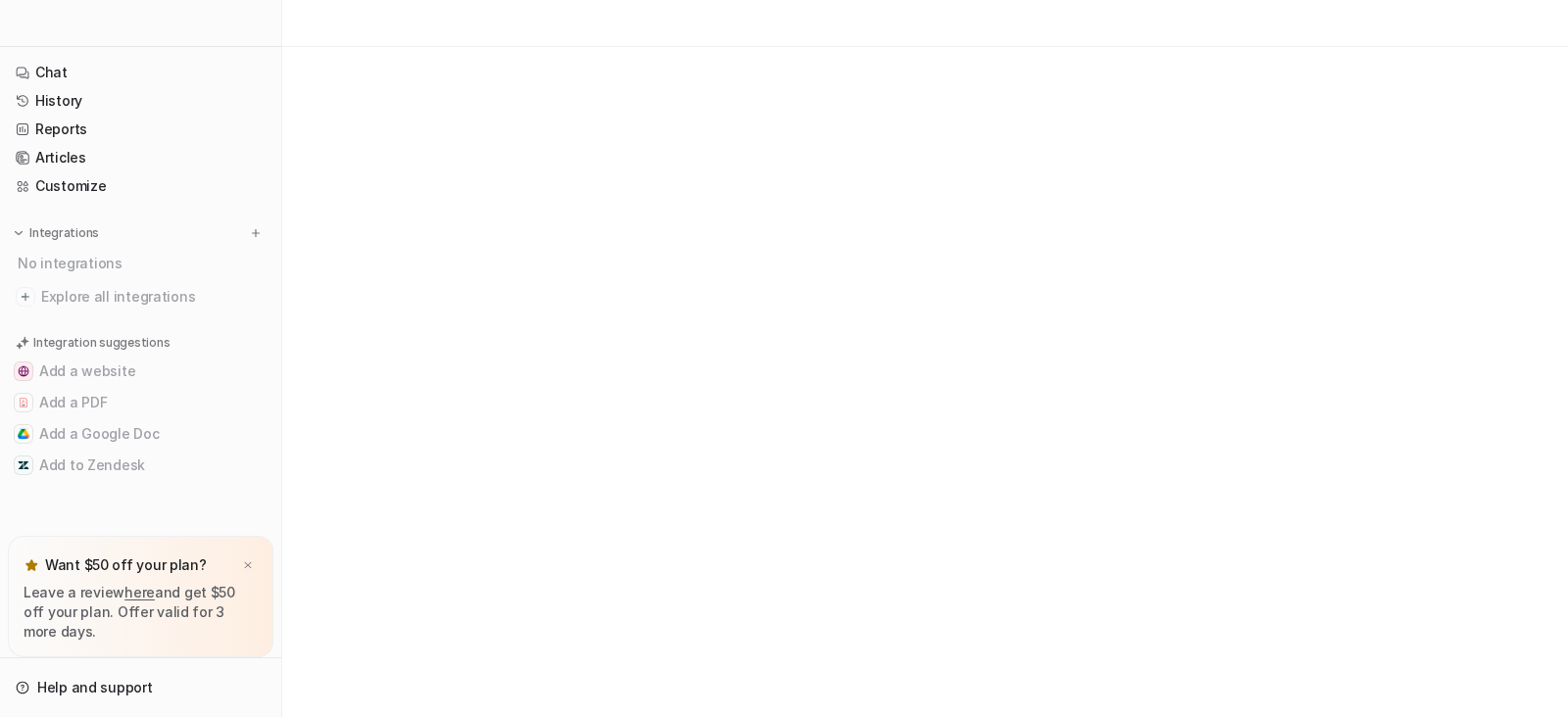 click at bounding box center [140, 24] 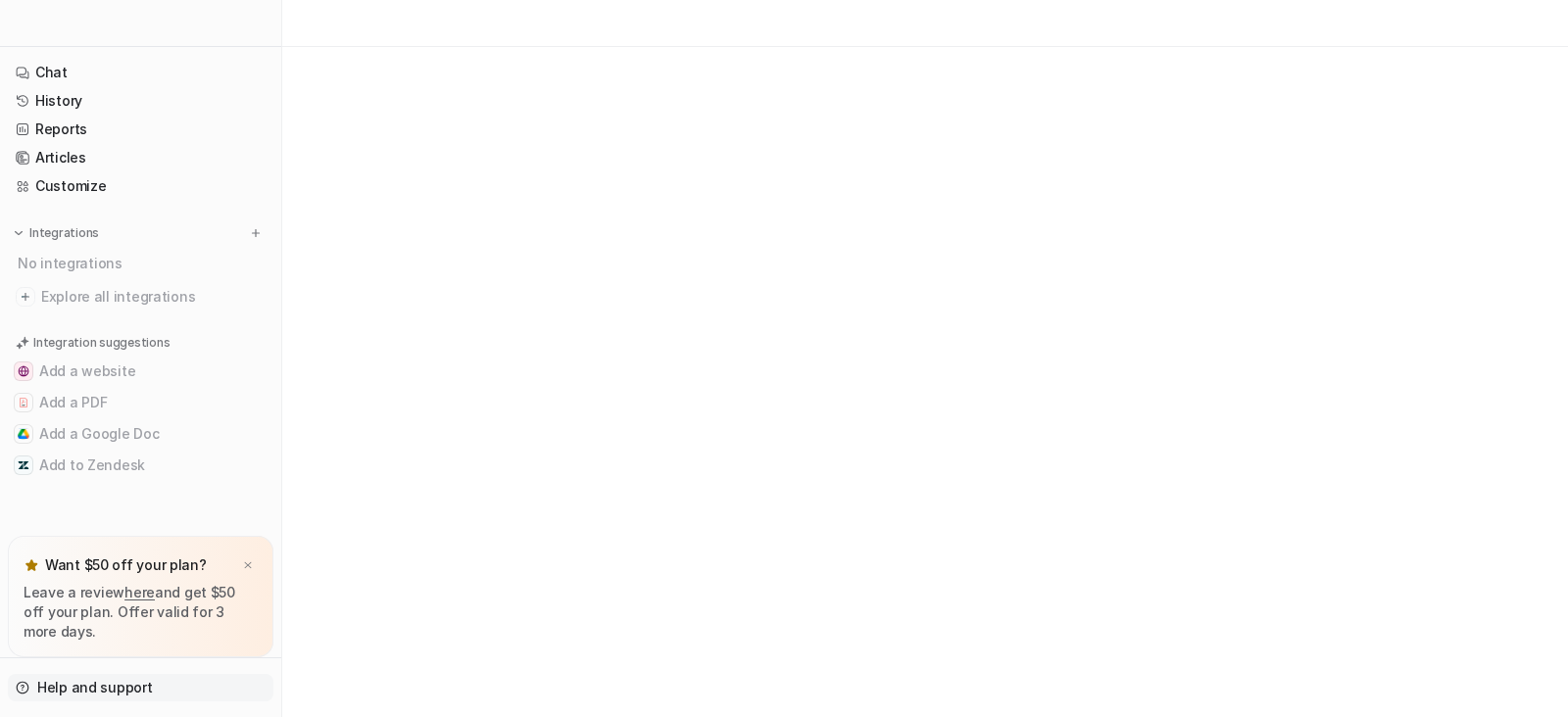 click on "Help and support" at bounding box center [140, 688] 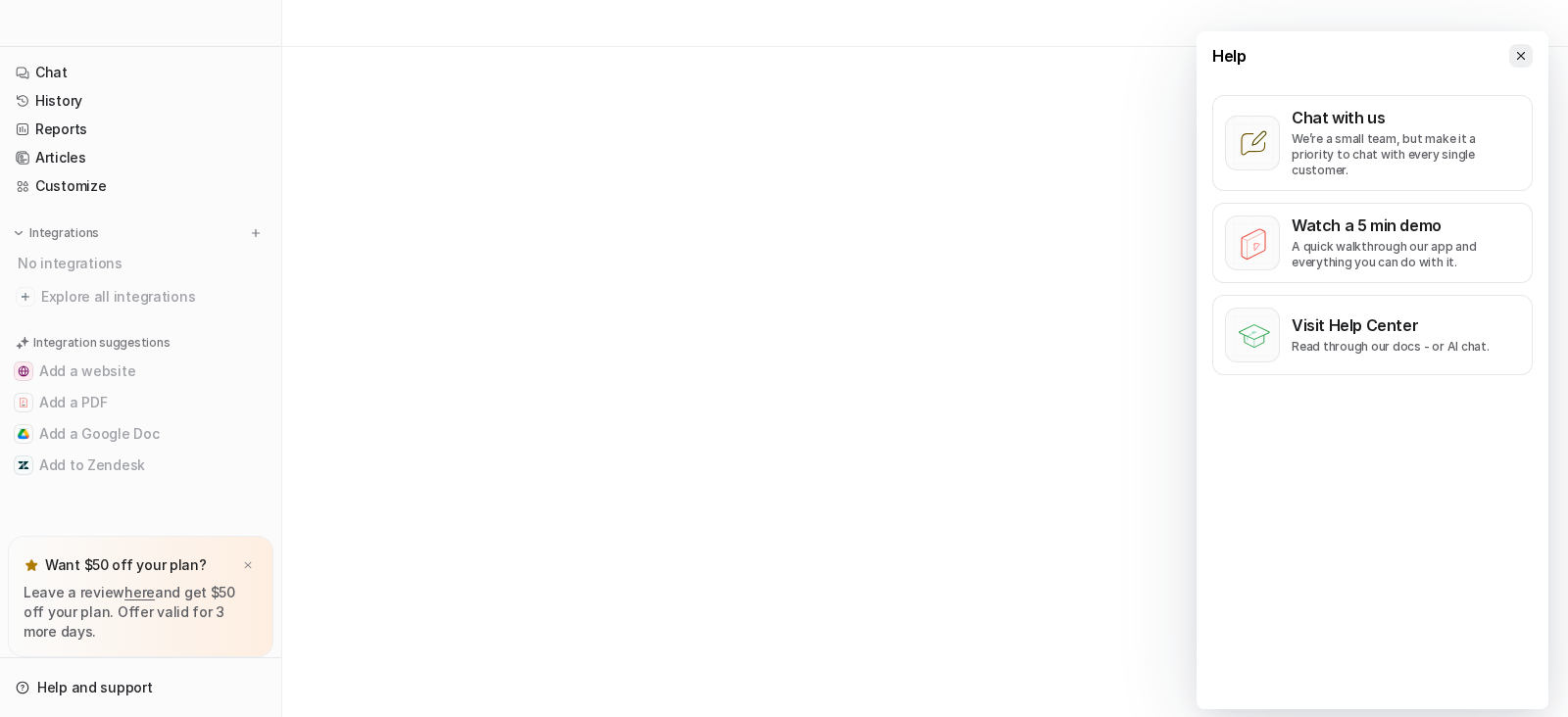 click 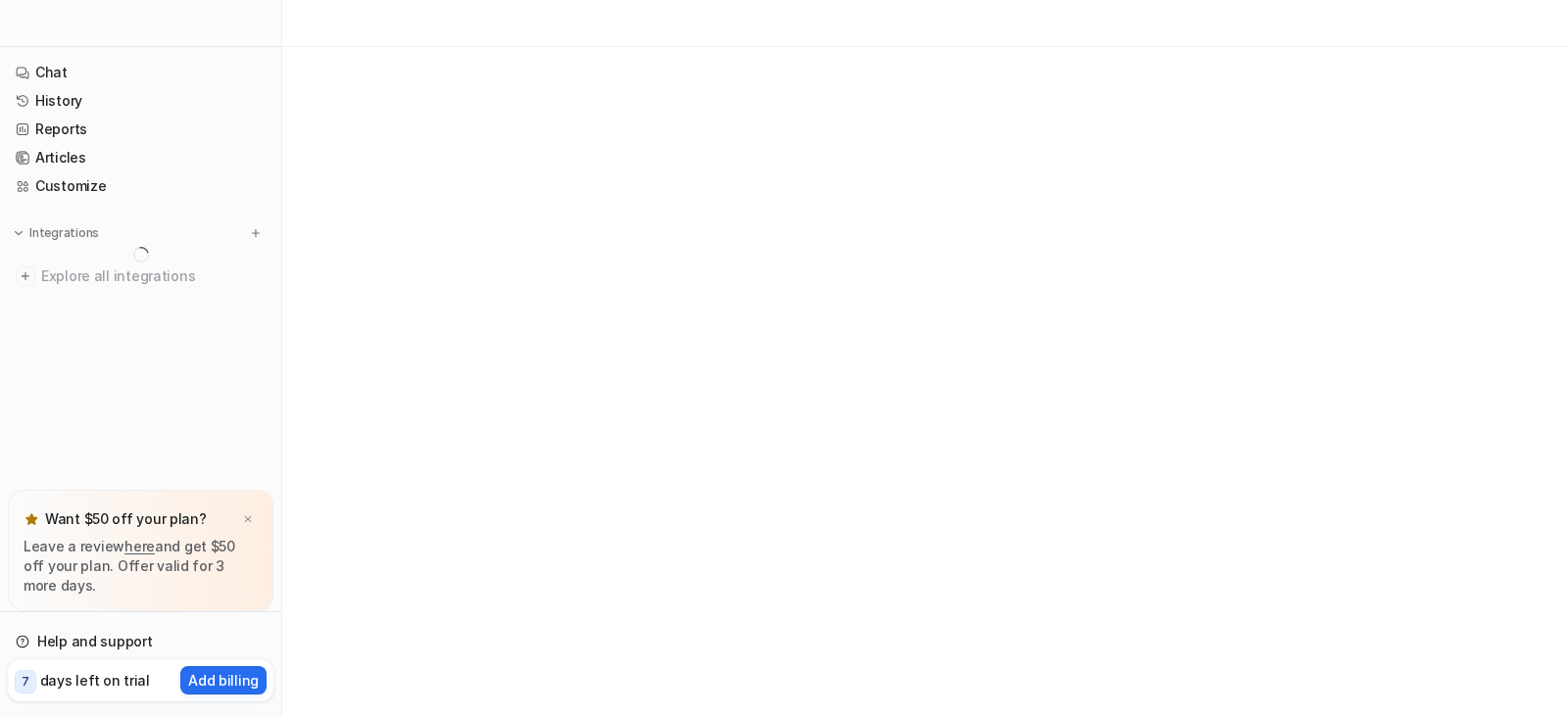 scroll, scrollTop: 0, scrollLeft: 0, axis: both 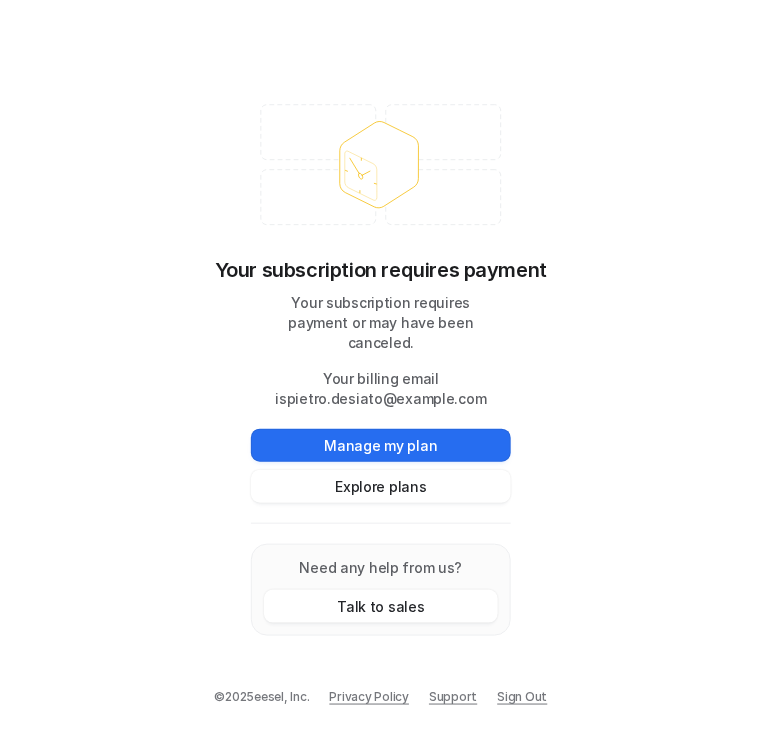 click on "Sign Out" at bounding box center [523, 697] 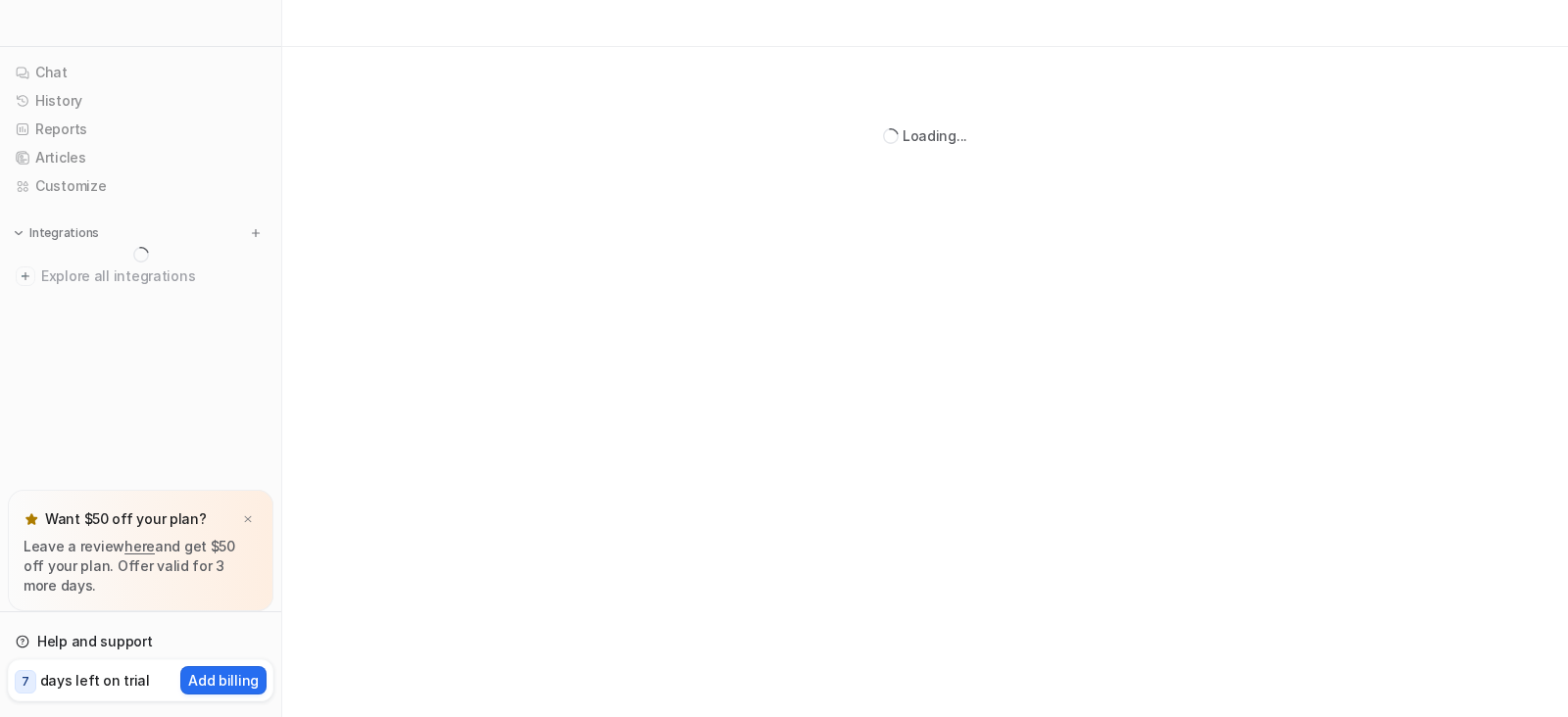 scroll, scrollTop: 0, scrollLeft: 0, axis: both 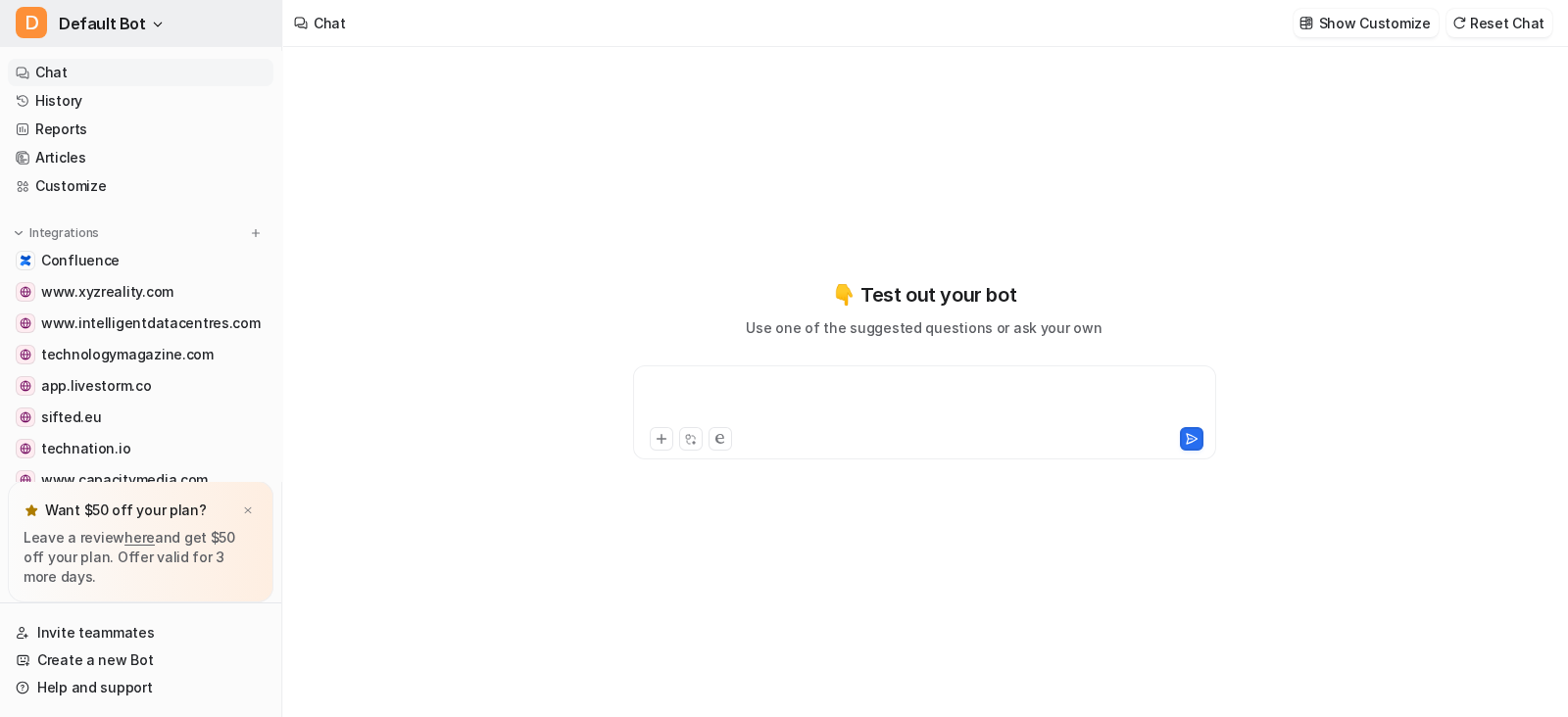 type on "**********" 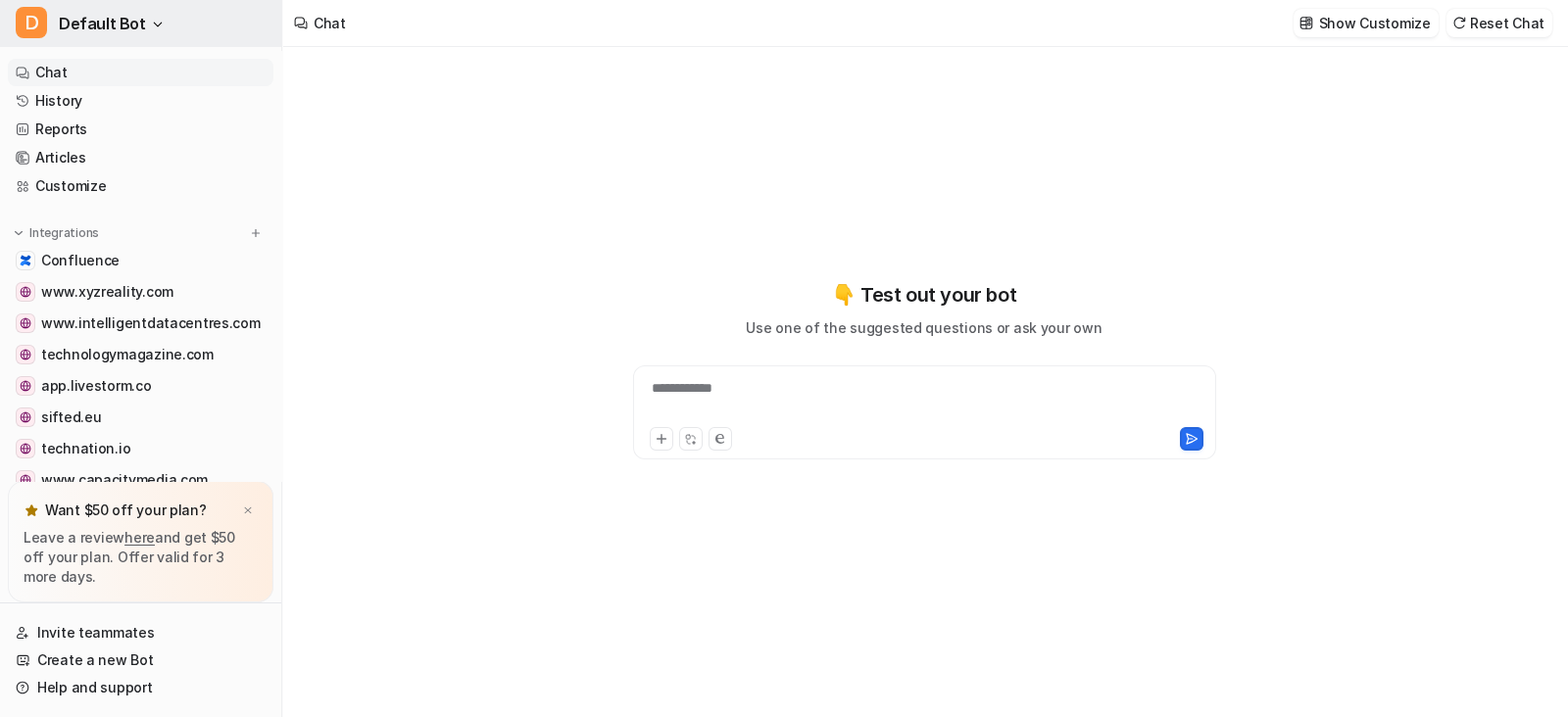 click on "Default Bot" at bounding box center [102, 24] 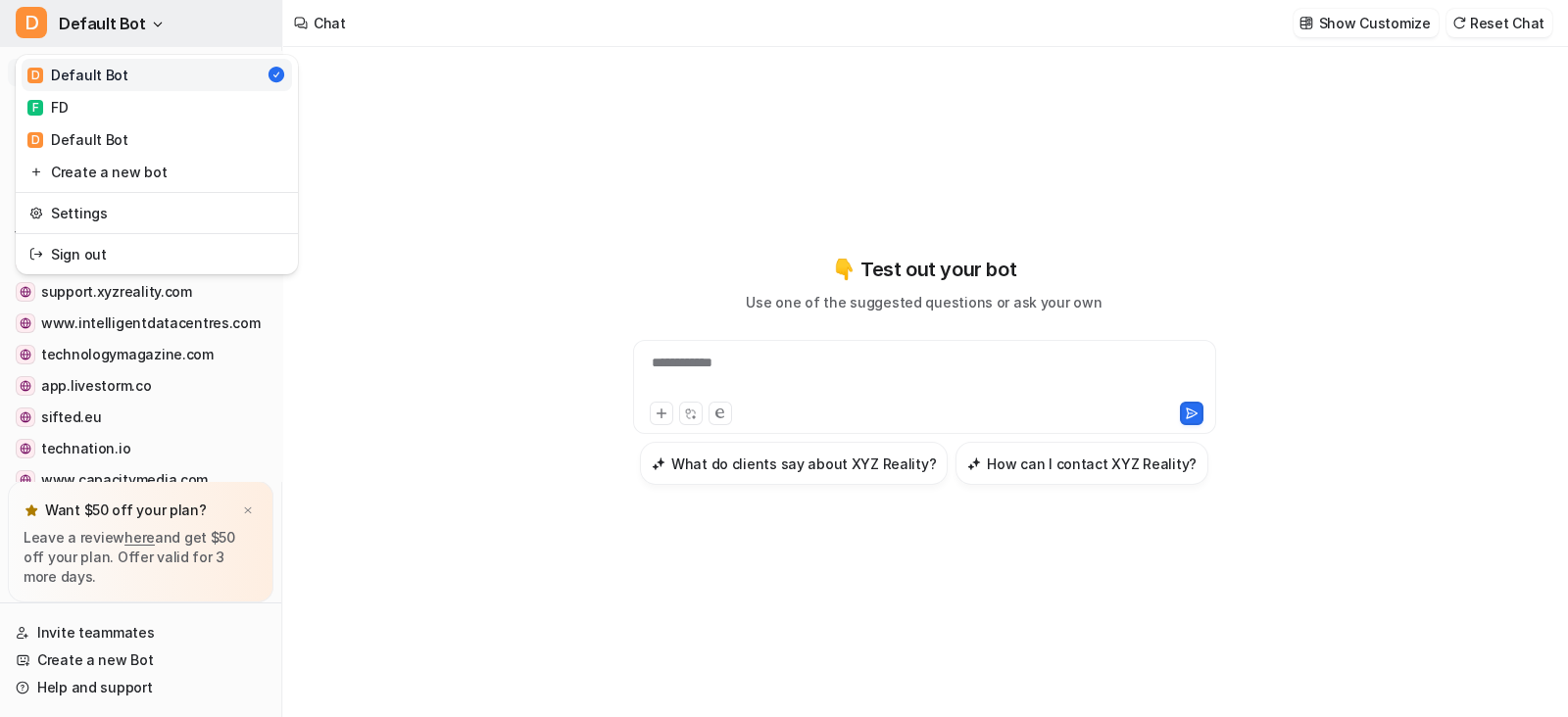 click on "Default Bot" at bounding box center (102, 24) 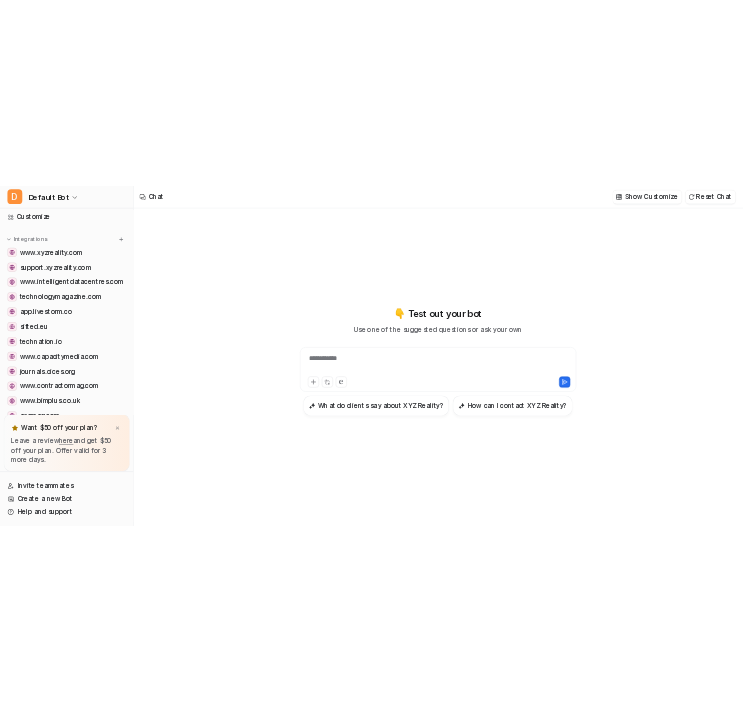scroll, scrollTop: 0, scrollLeft: 0, axis: both 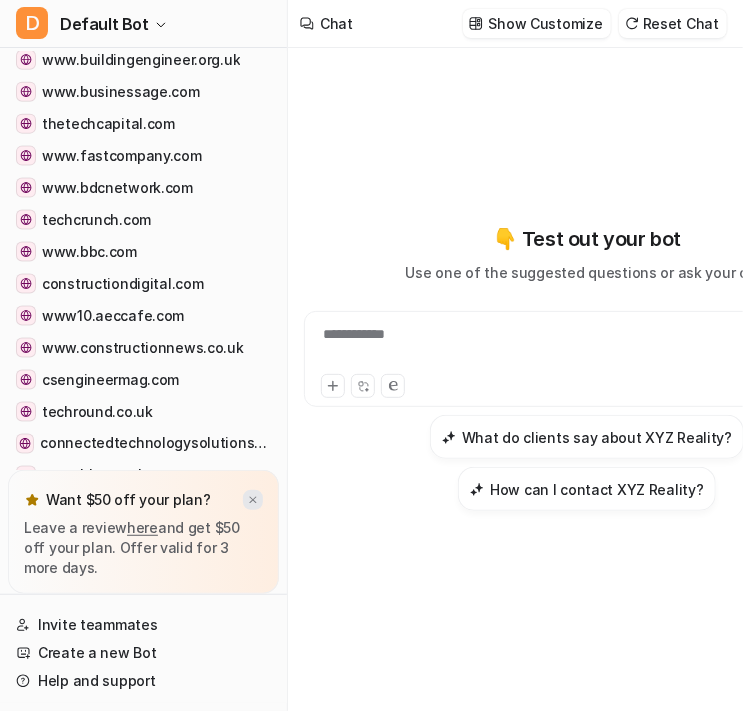 click at bounding box center [253, 500] 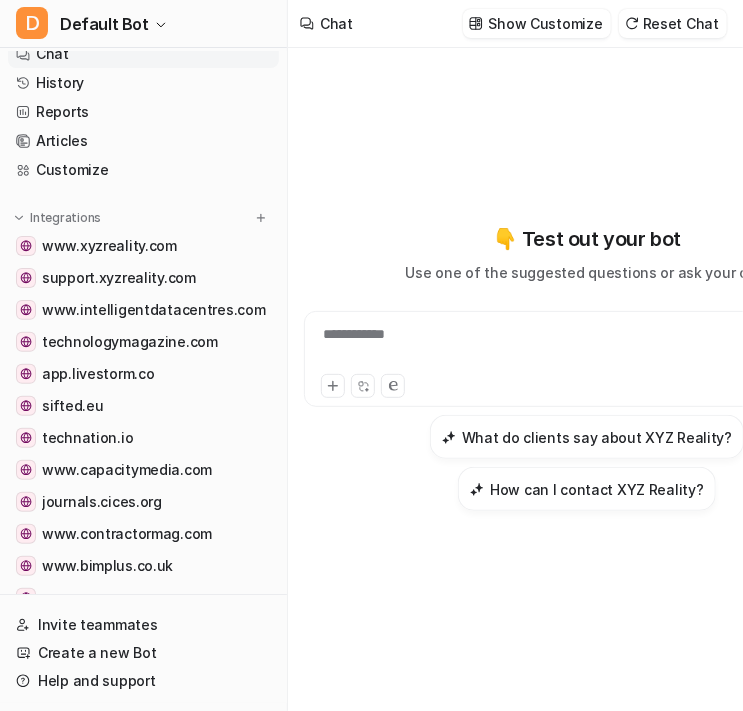 scroll, scrollTop: 0, scrollLeft: 0, axis: both 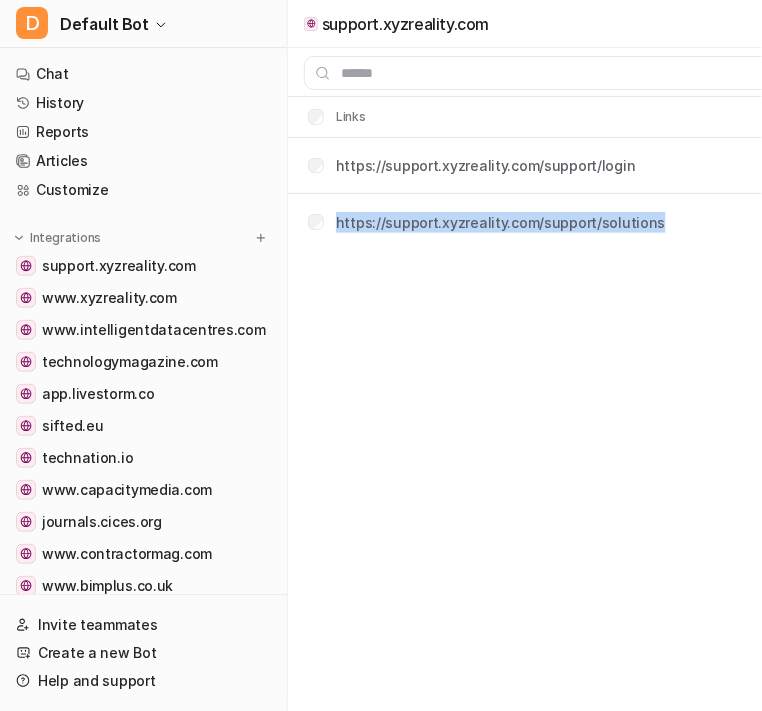 drag, startPoint x: 659, startPoint y: 222, endPoint x: 335, endPoint y: 243, distance: 324.67984 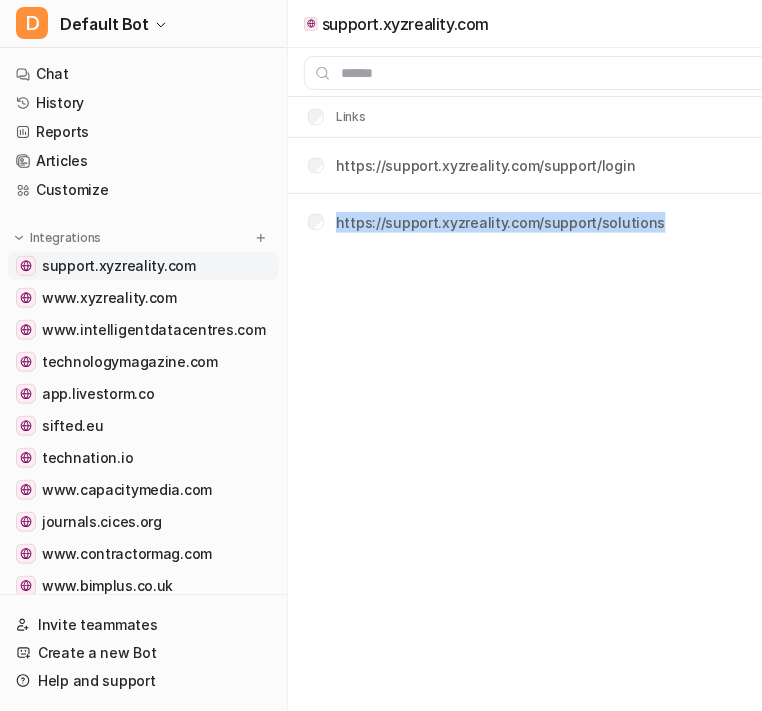 click on "support.xyzreality.com" at bounding box center (119, 266) 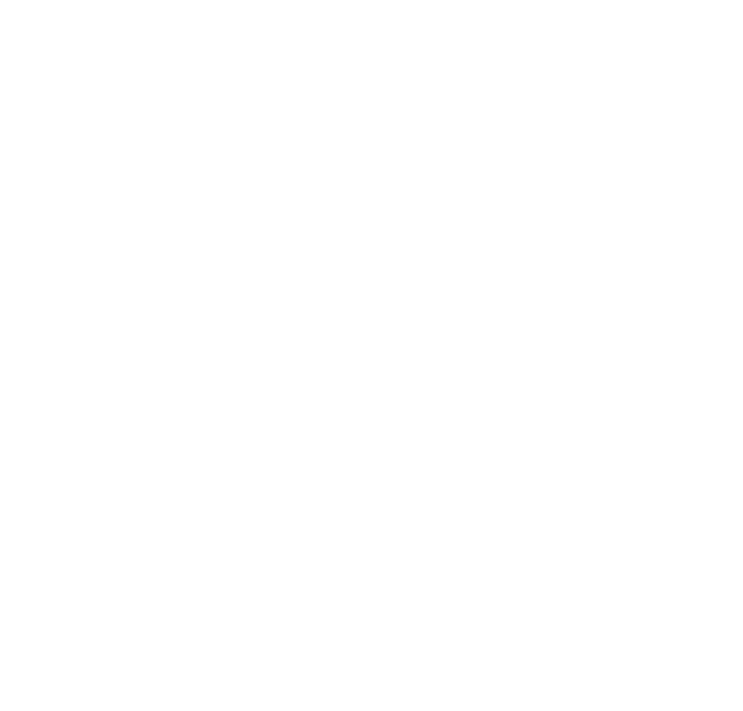 scroll, scrollTop: 0, scrollLeft: 0, axis: both 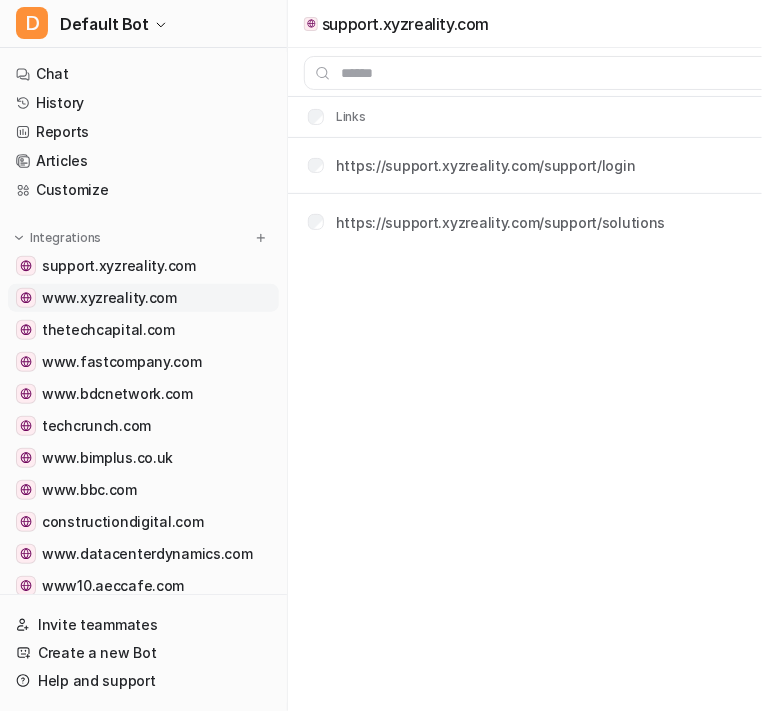 click on "www.xyzreality.com" at bounding box center (109, 298) 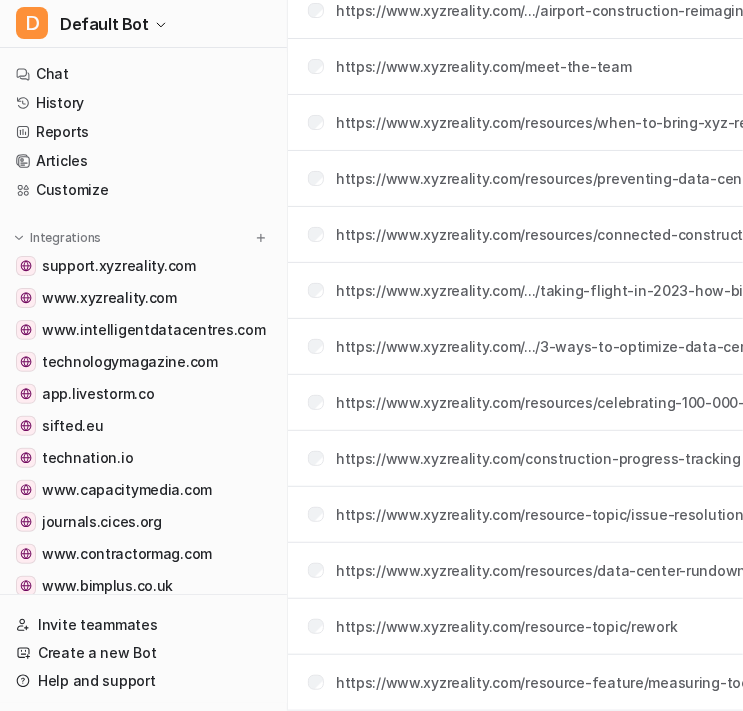 scroll, scrollTop: 1749, scrollLeft: 0, axis: vertical 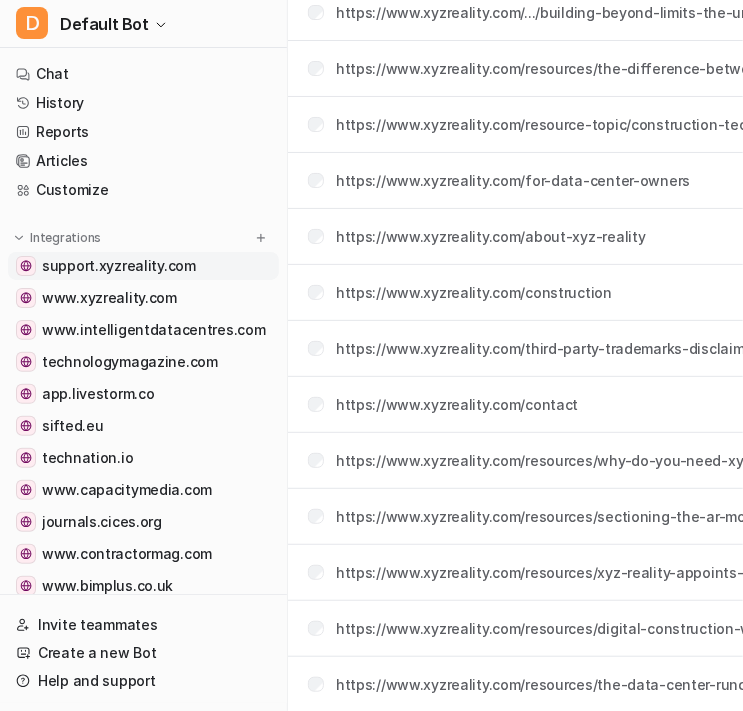 click on "support.xyzreality.com" at bounding box center [119, 266] 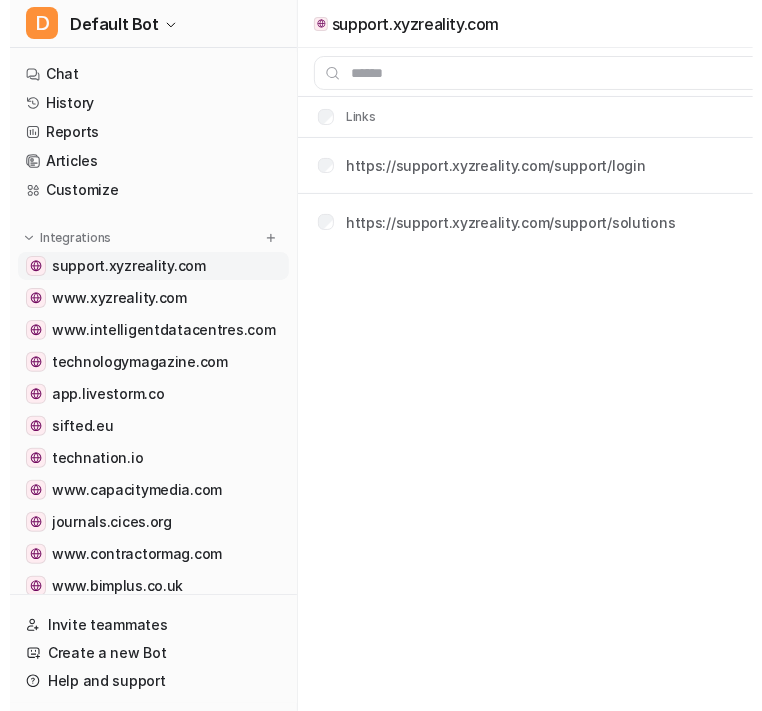 scroll, scrollTop: 0, scrollLeft: 0, axis: both 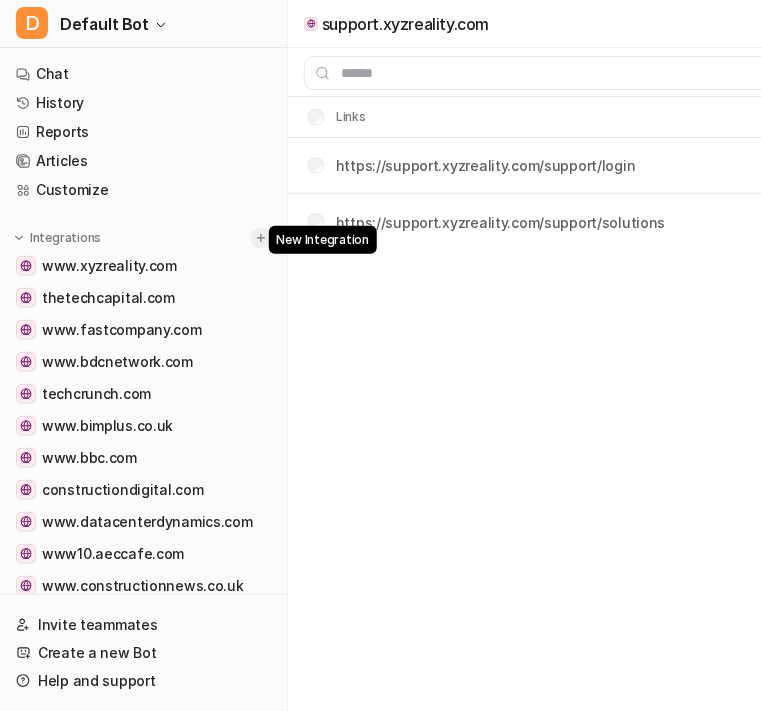 click at bounding box center [261, 238] 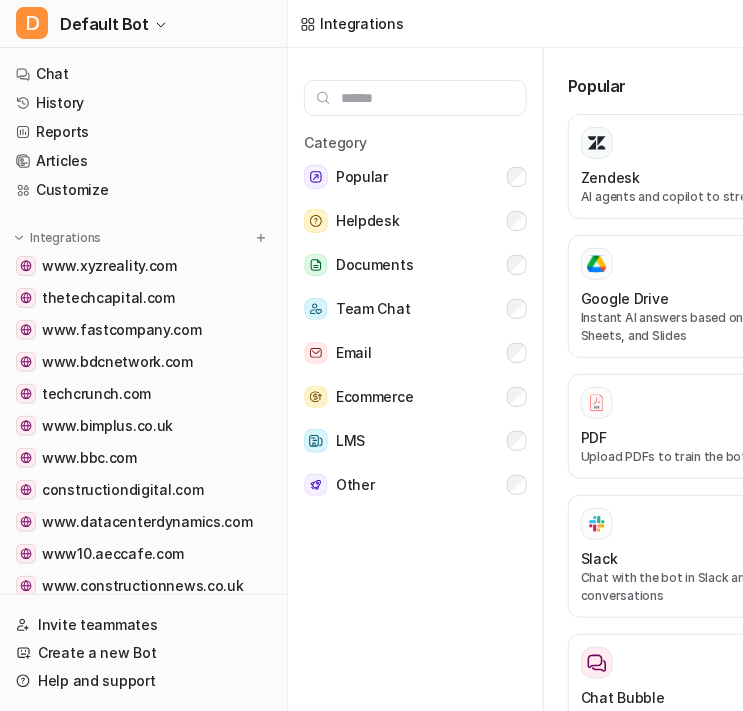 click at bounding box center [415, 98] 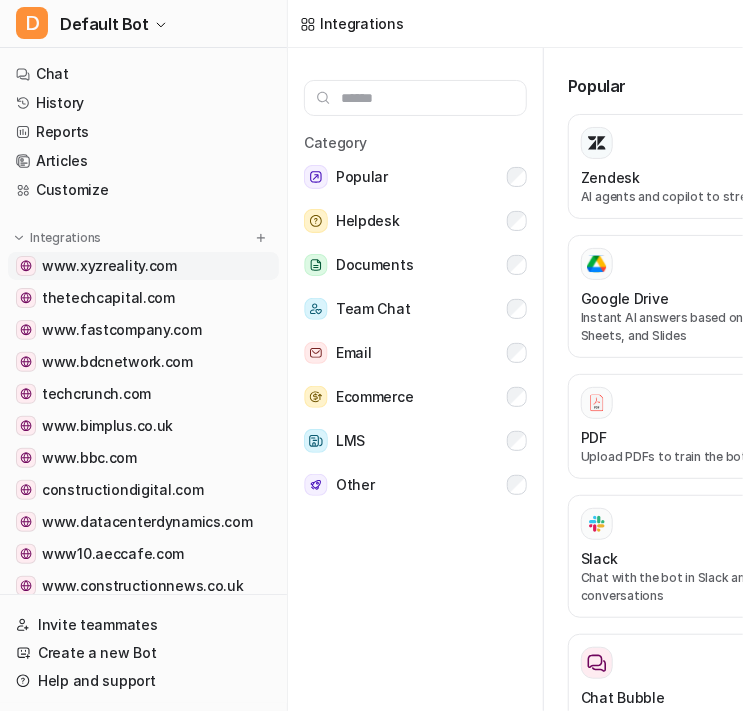 click on "www.xyzreality.com" at bounding box center (109, 266) 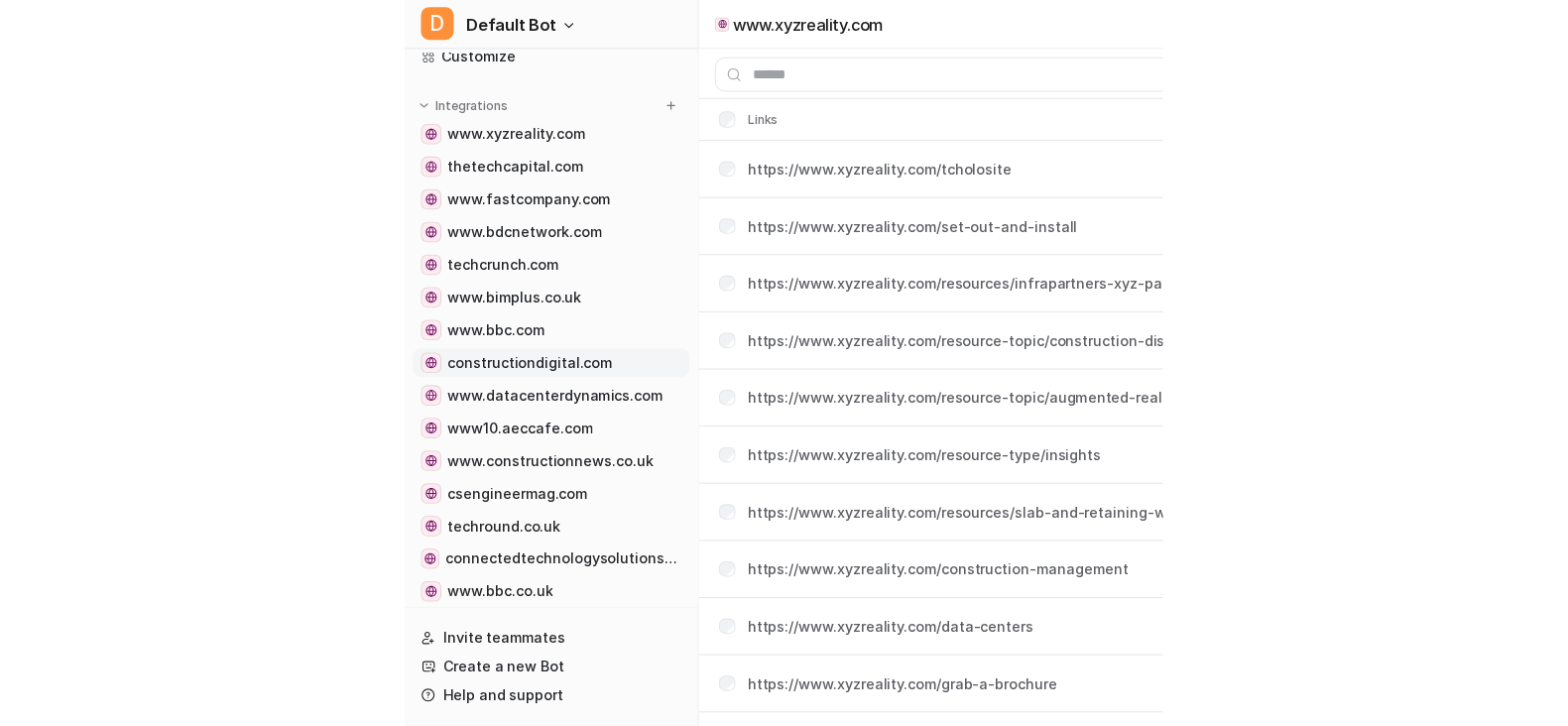 scroll, scrollTop: 0, scrollLeft: 0, axis: both 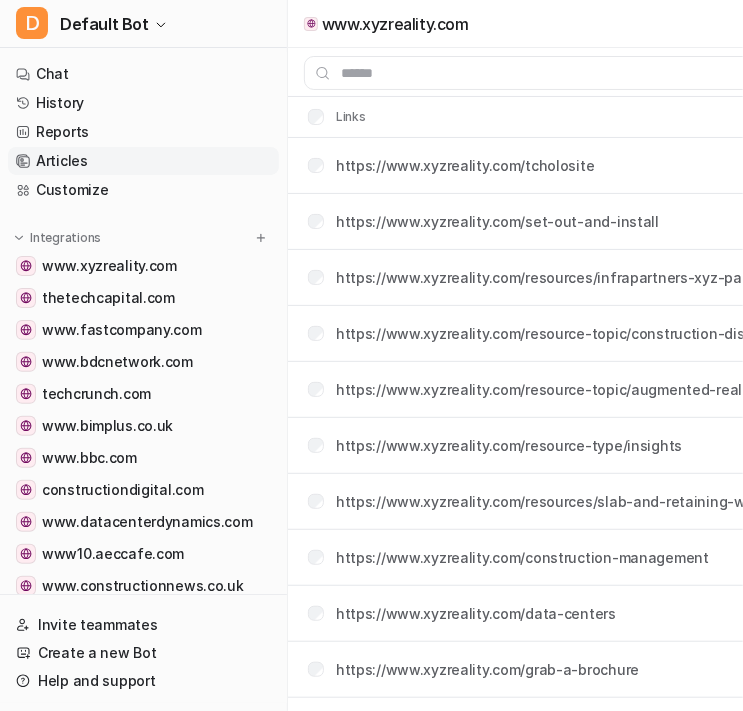 click on "Articles" at bounding box center (143, 161) 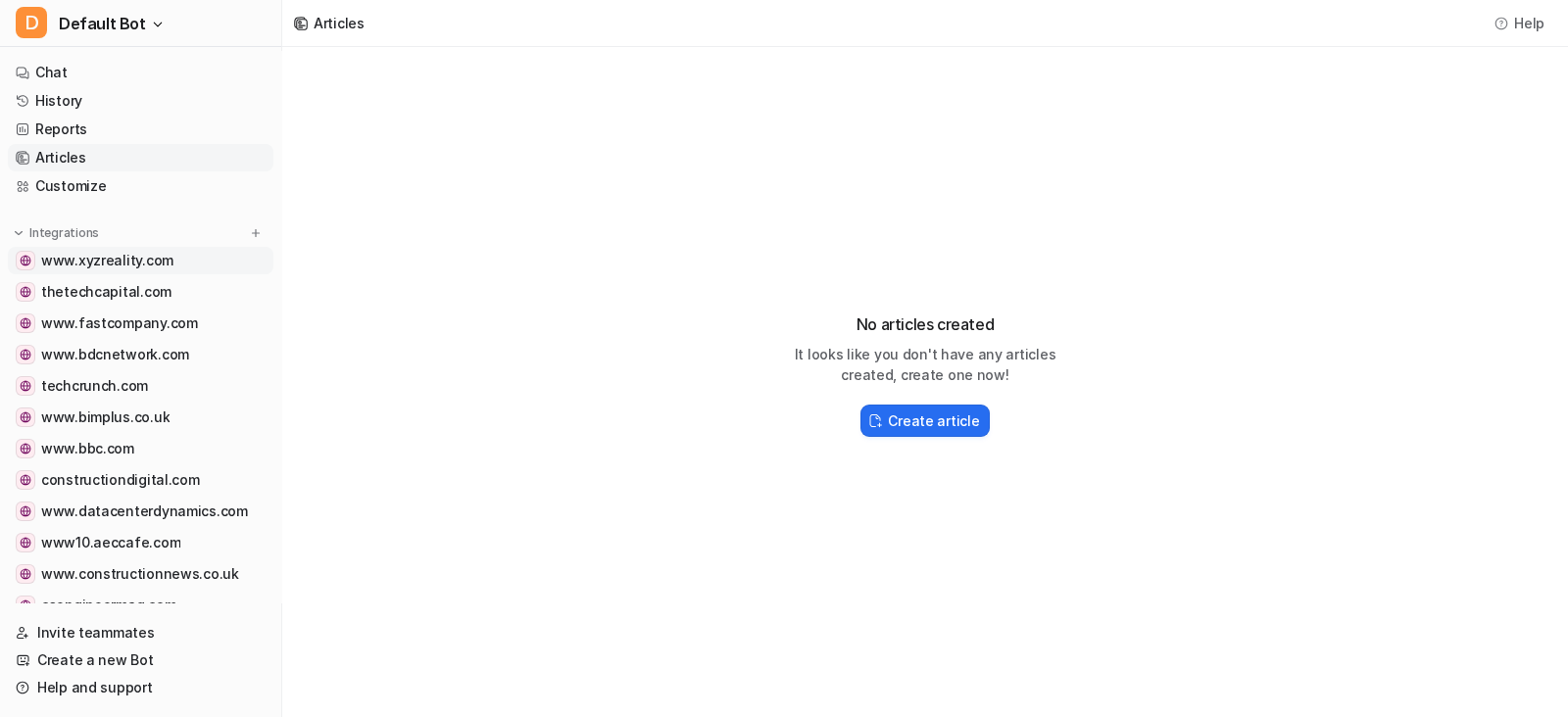 click on "www.xyzreality.com" at bounding box center (107, 261) 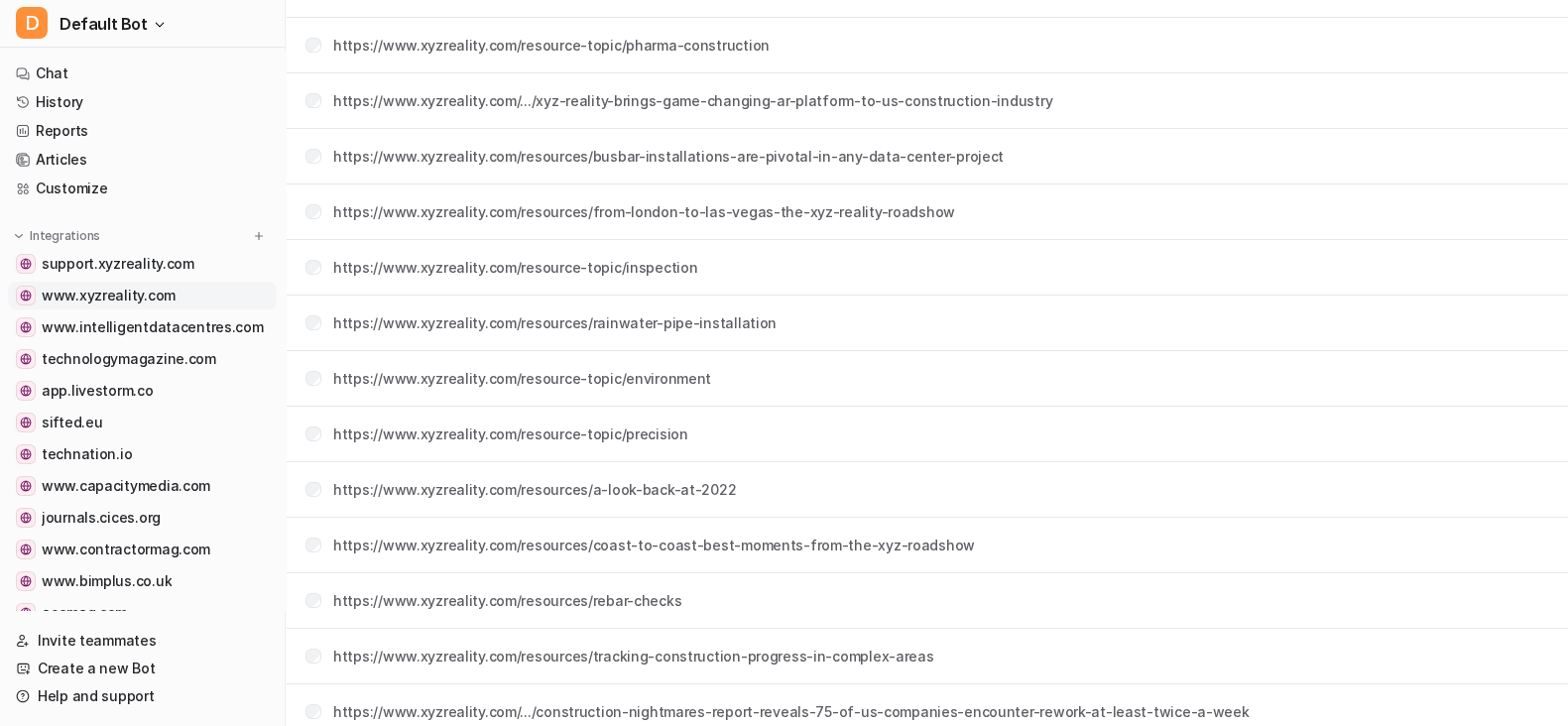 scroll, scrollTop: 7314, scrollLeft: 0, axis: vertical 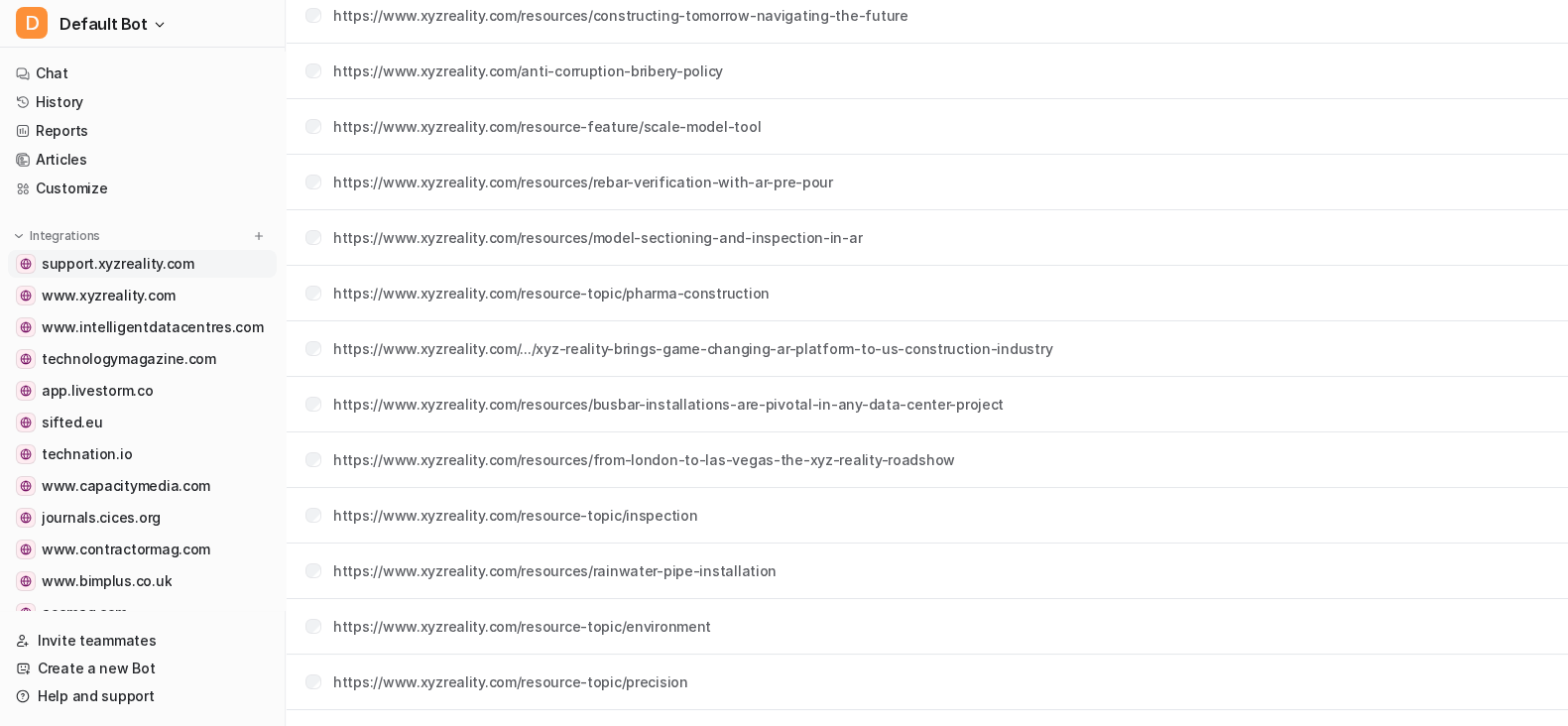 click on "support.xyzreality.com" at bounding box center [118, 264] 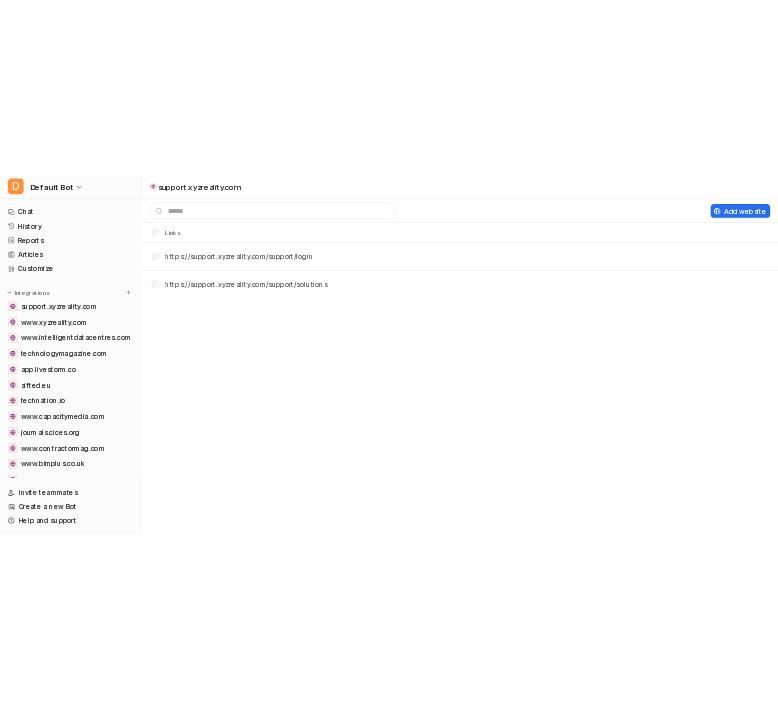 scroll, scrollTop: 0, scrollLeft: 0, axis: both 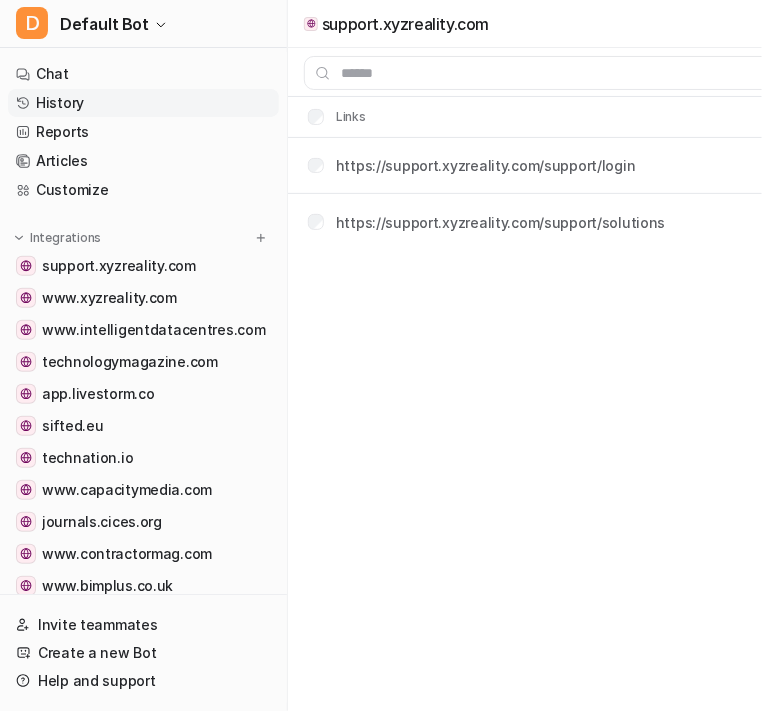 click on "History" at bounding box center [143, 103] 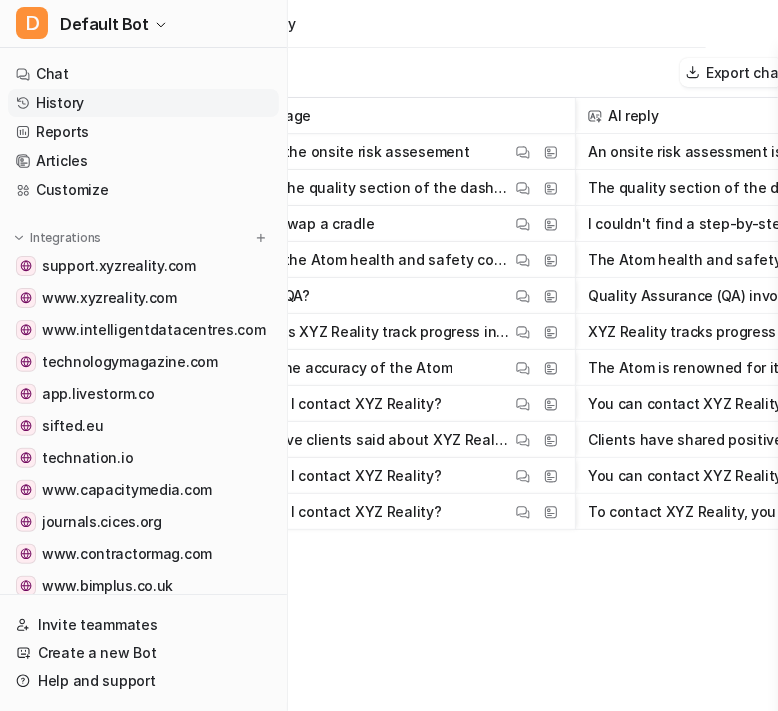 scroll, scrollTop: 0, scrollLeft: 109, axis: horizontal 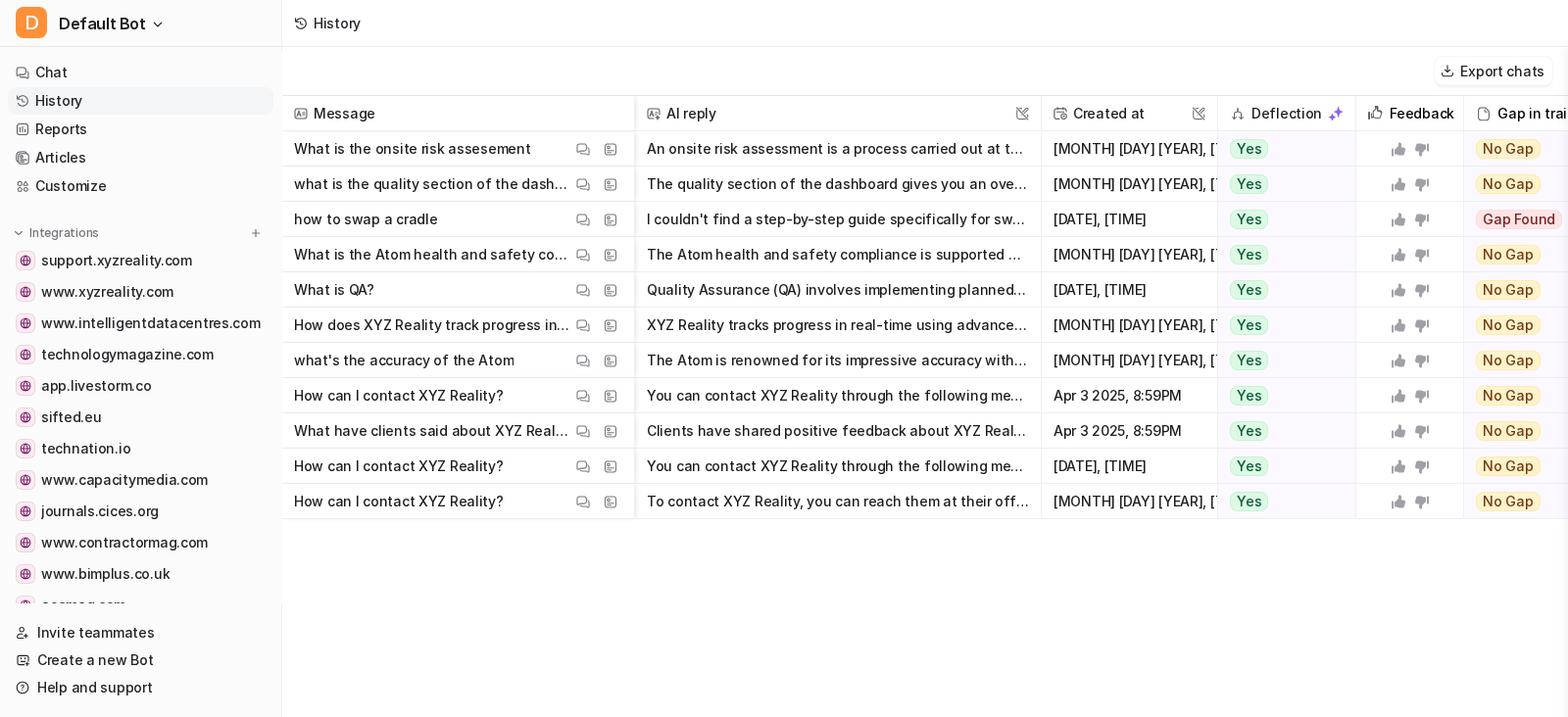 click on "I couldn't find a step-by-step guide specifically for swapping a cradle in the provided resources.
Could you provide more details about the type of cradle or the system you're referring to? This will" at bounding box center [838, 219] 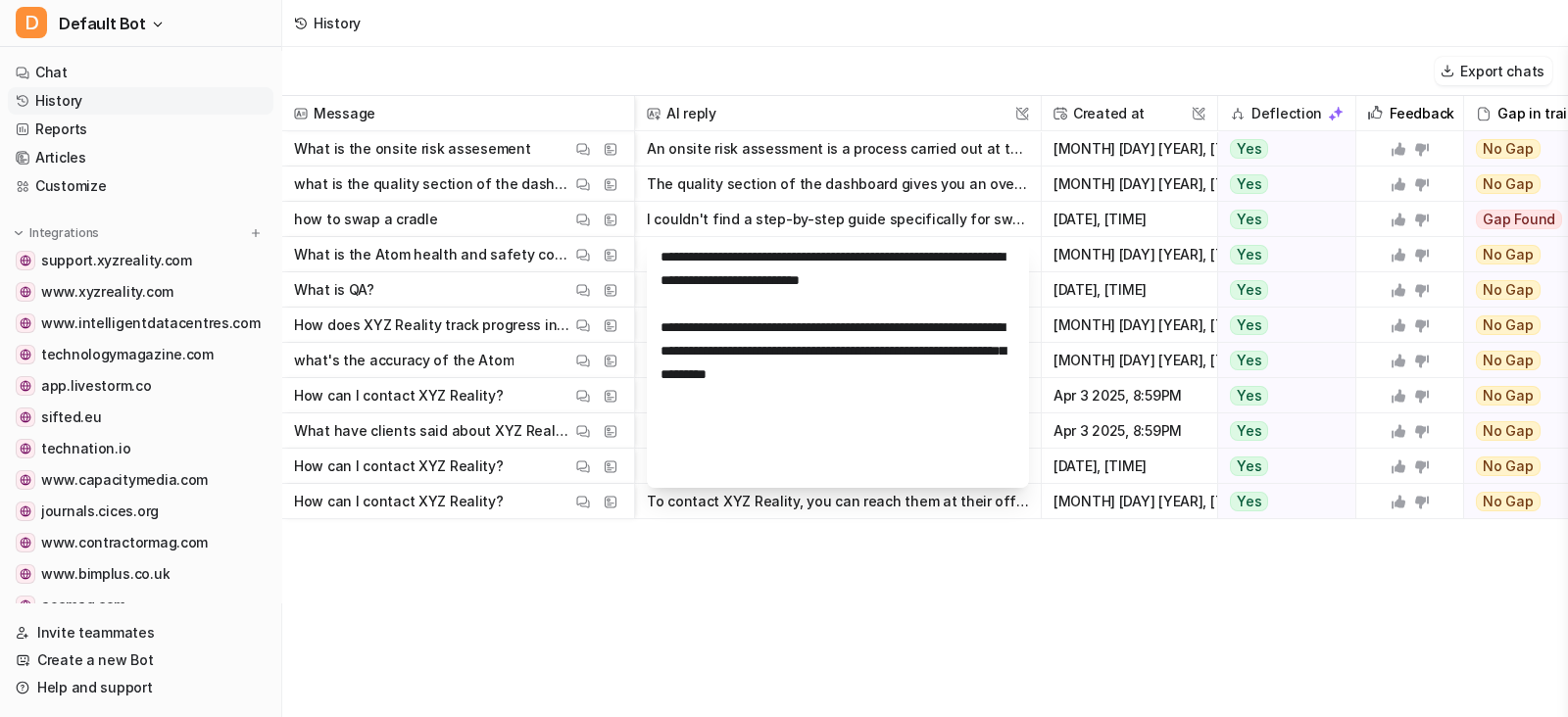 click on "The quality section of the dashboard gives you an overview of the quality of installations on site. It’s accessible via the second icon on the top navigation.
Here’s what you’ll find in this section:" at bounding box center [838, 184] 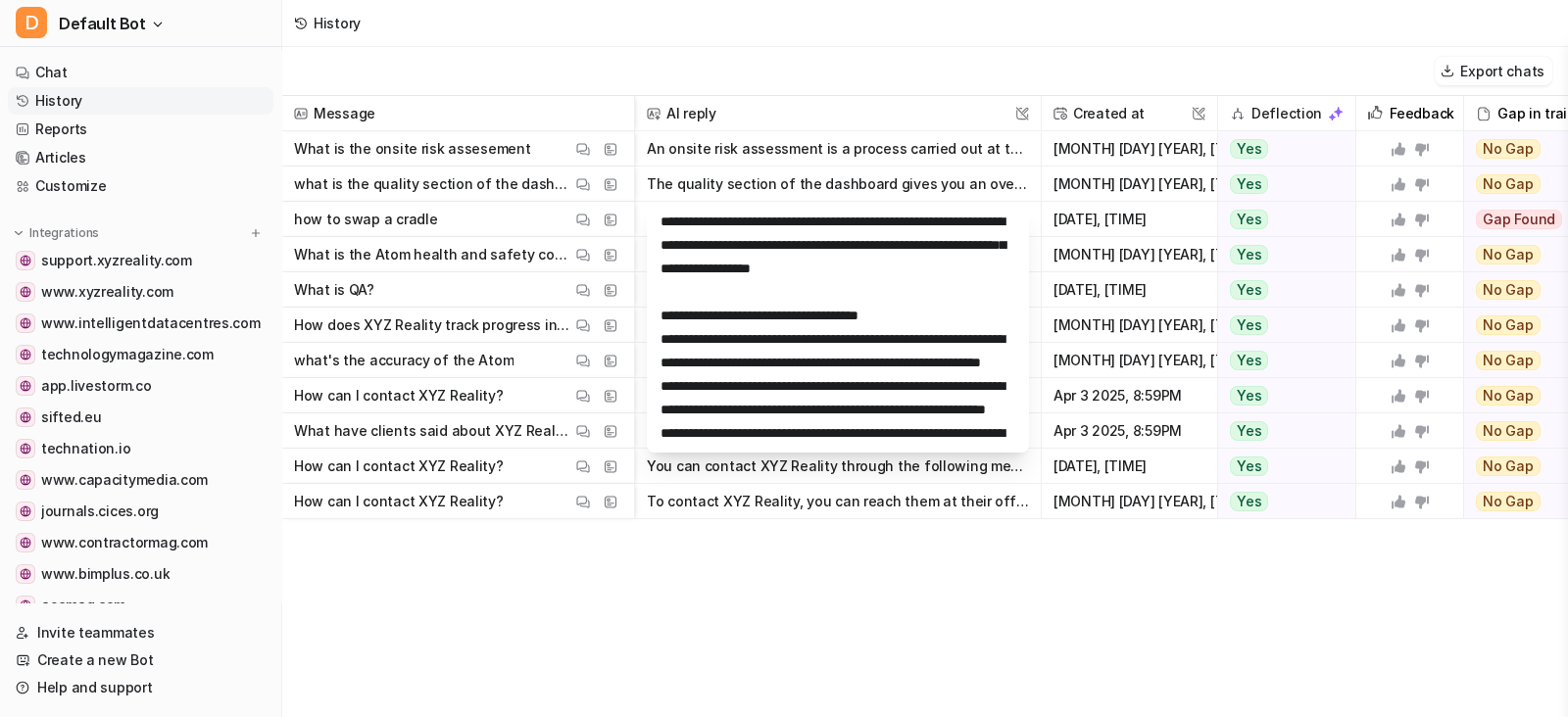click on "To contact XYZ Reality, you can reach them at their offices in the UK and the US:
- **UK Office**: [ADDRESS], [POSTAL_CODE]. Phone: [PHONE]
- **US Office**: [ADDRESS]" at bounding box center [838, 502] 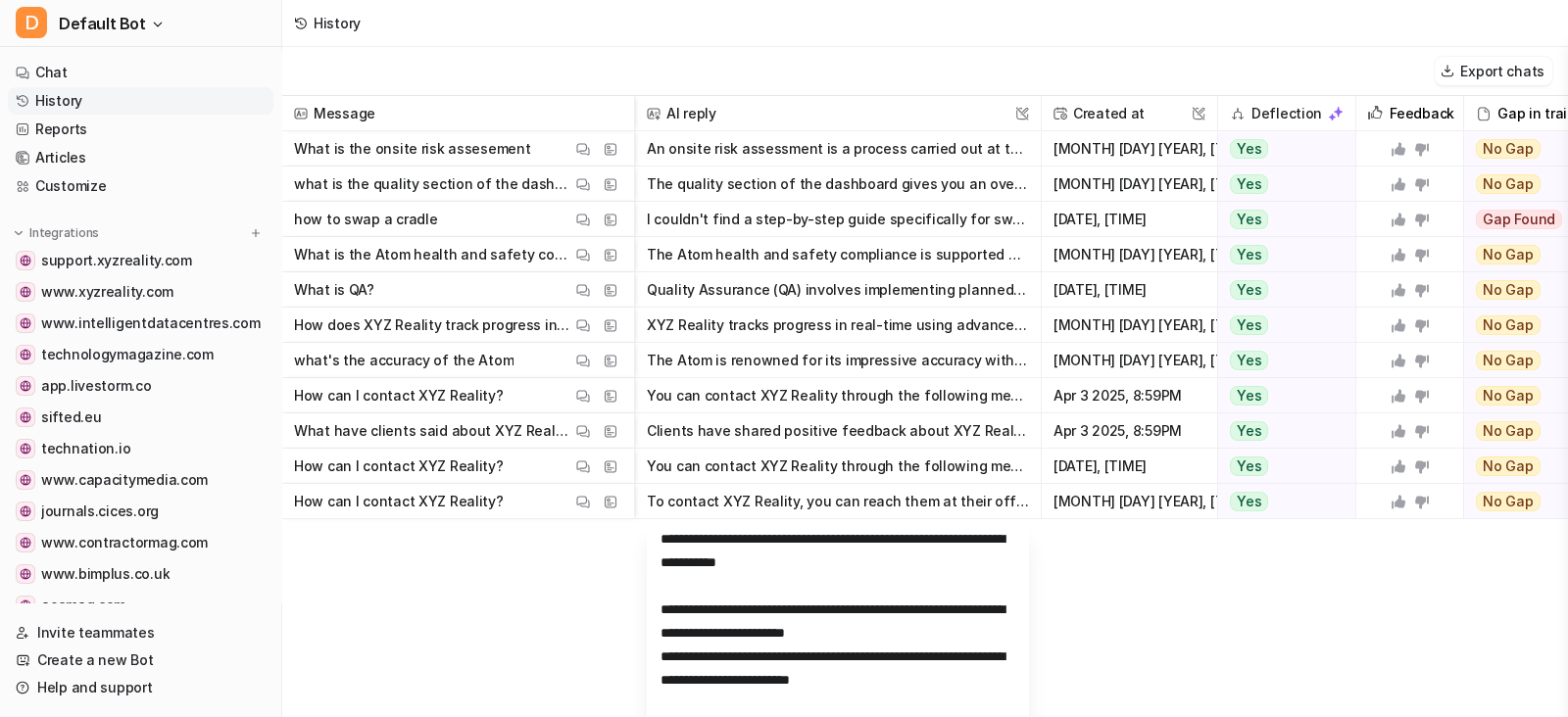 click on "Clients have shared positive feedback about XYZ Reality across various aspects:
- **Progress Tracking**: Clients appreciate staying updated with real-time progress tracking, which enhances transparen" at bounding box center (838, 431) 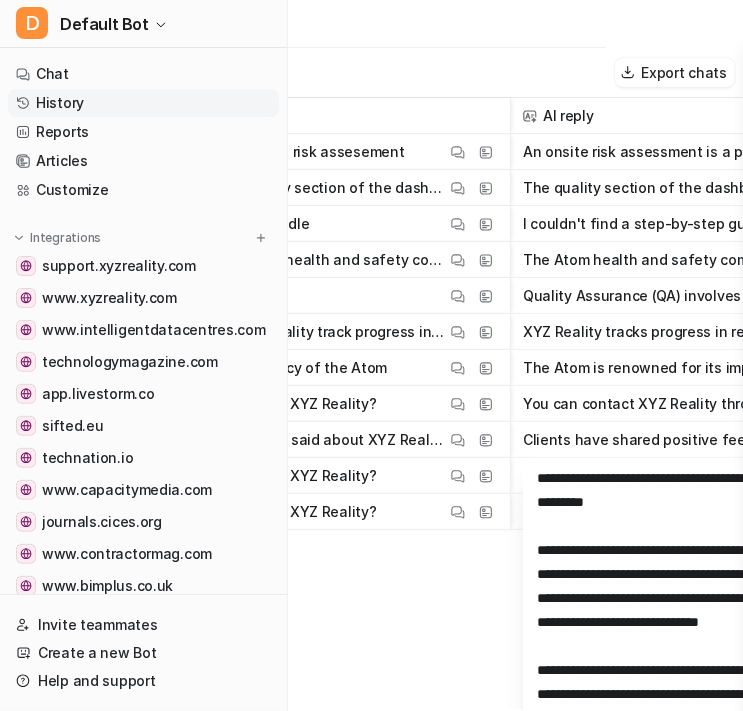 scroll, scrollTop: 0, scrollLeft: 145, axis: horizontal 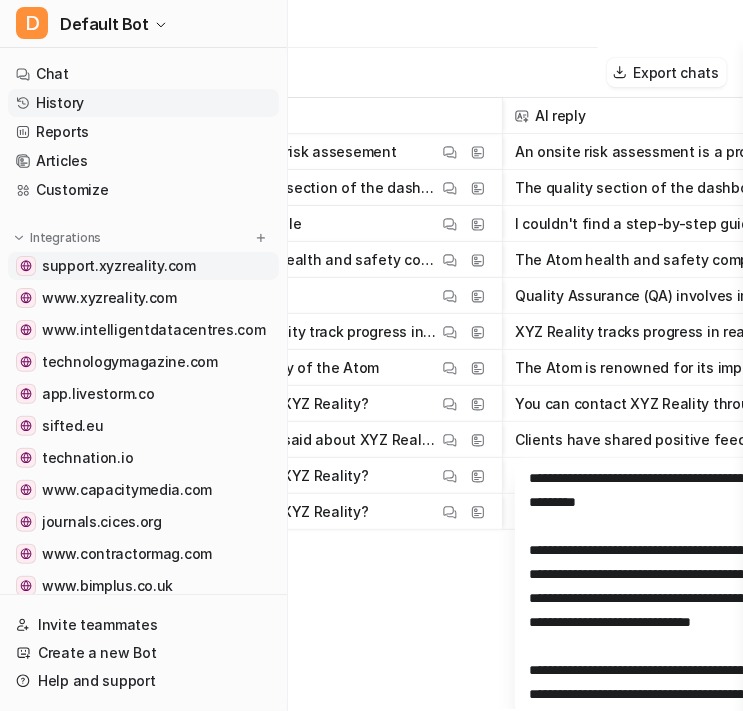 click on "support.xyzreality.com" at bounding box center (119, 266) 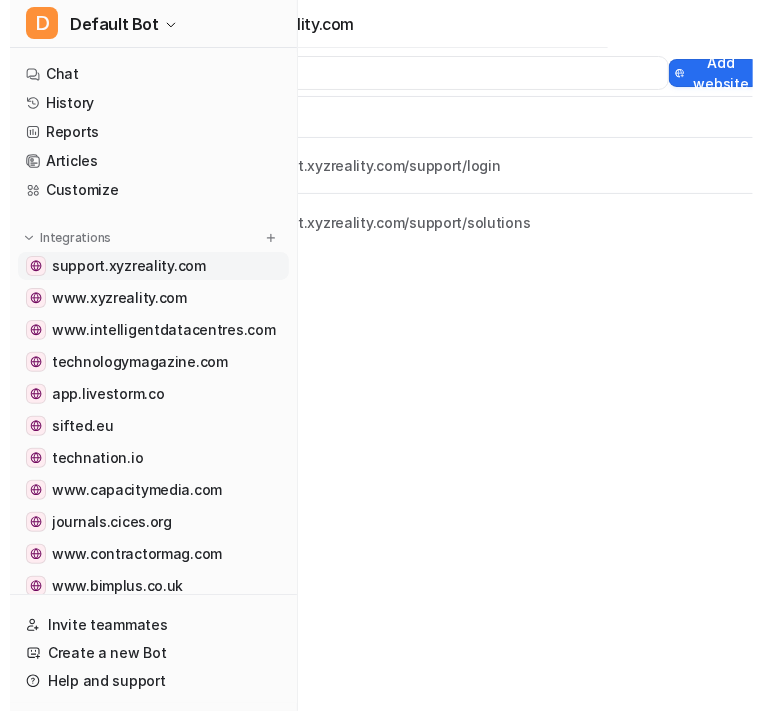 scroll, scrollTop: 0, scrollLeft: 135, axis: horizontal 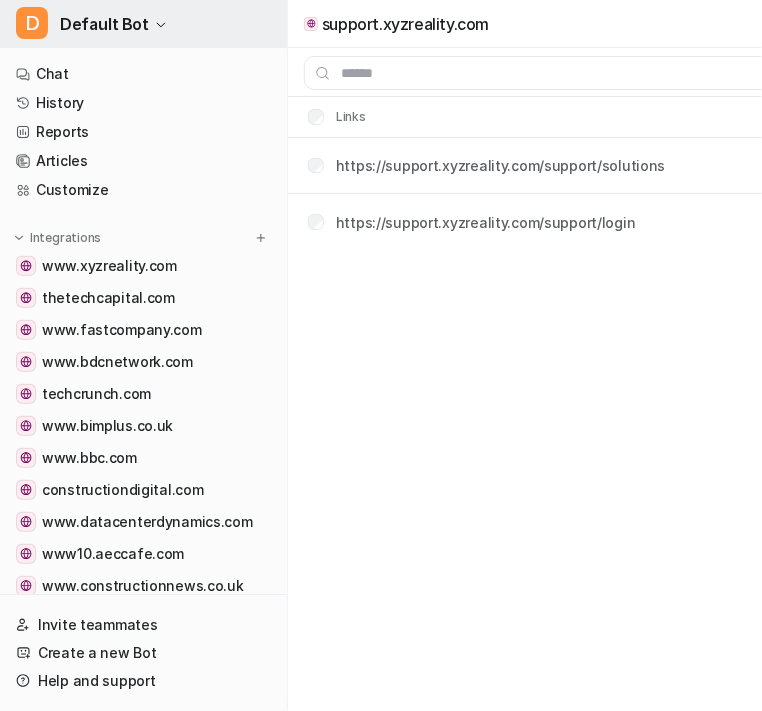 click 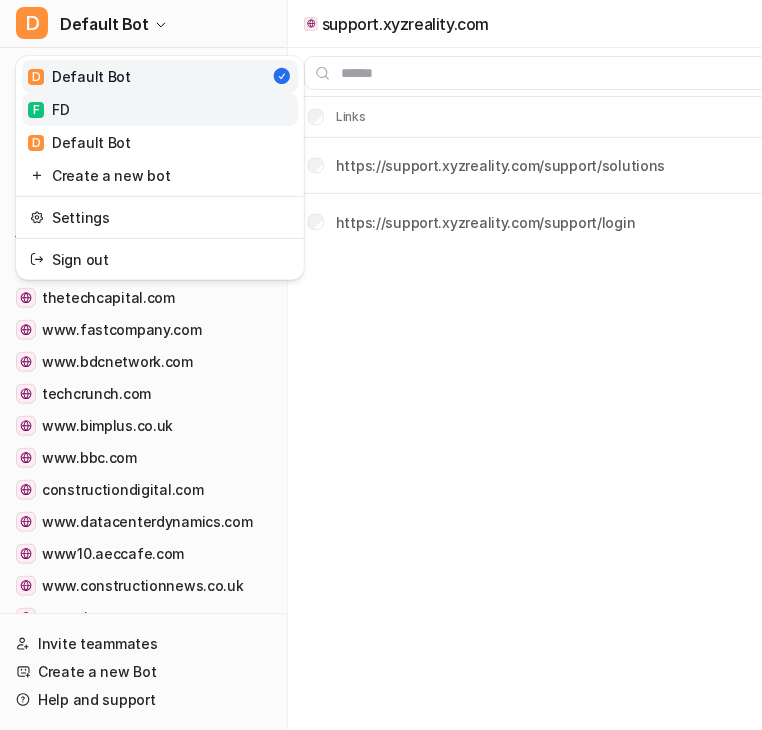 click on "F   FD" at bounding box center [160, 109] 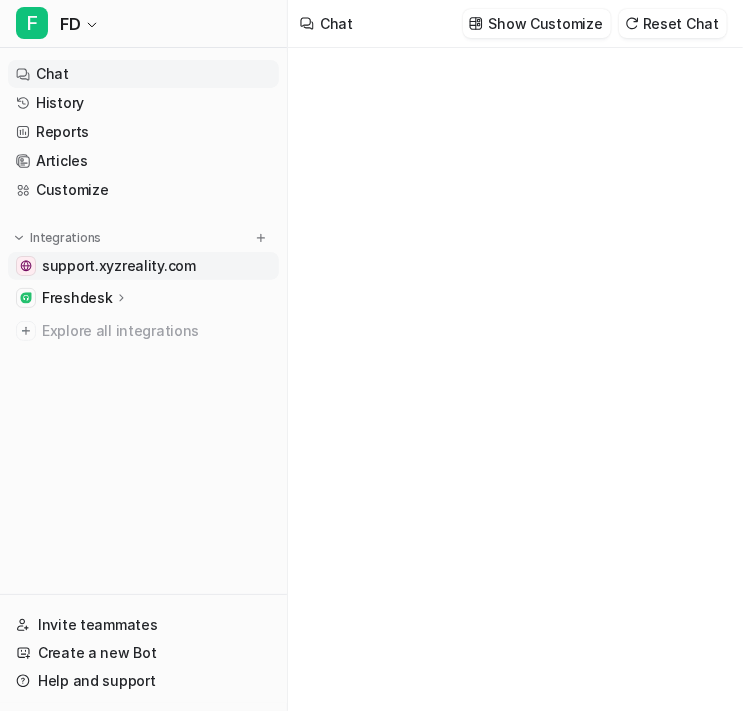 type on "**********" 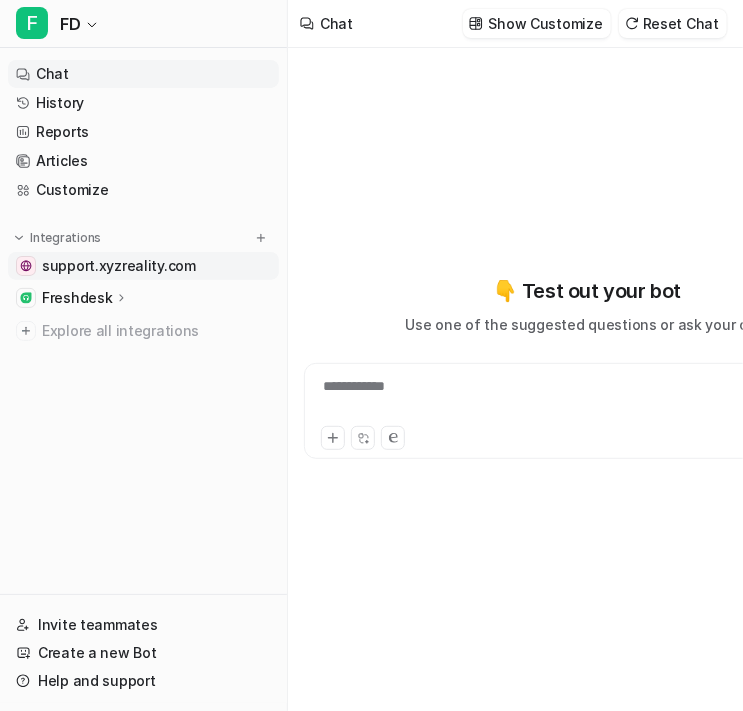 click on "support.xyzreality.com" at bounding box center (119, 266) 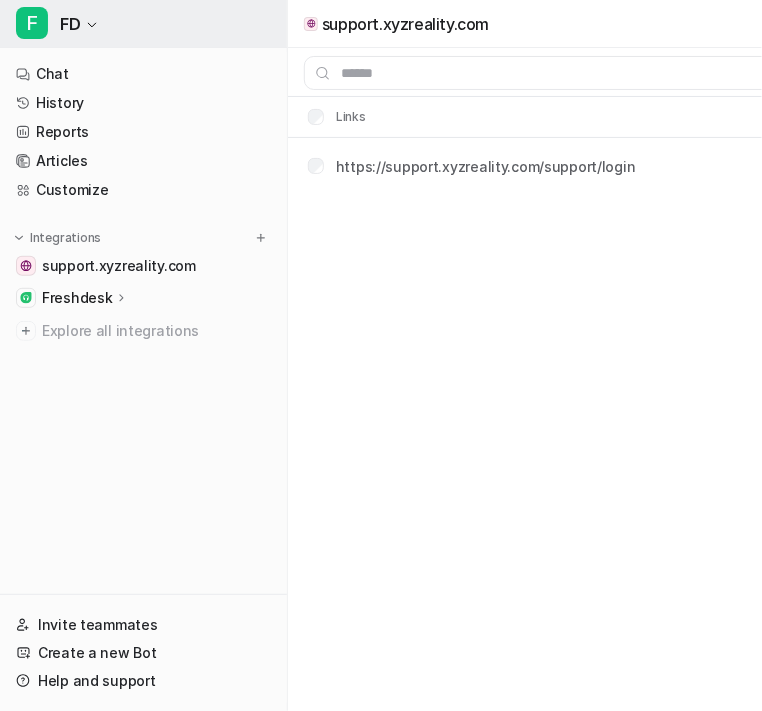 click on "FD" at bounding box center [70, 24] 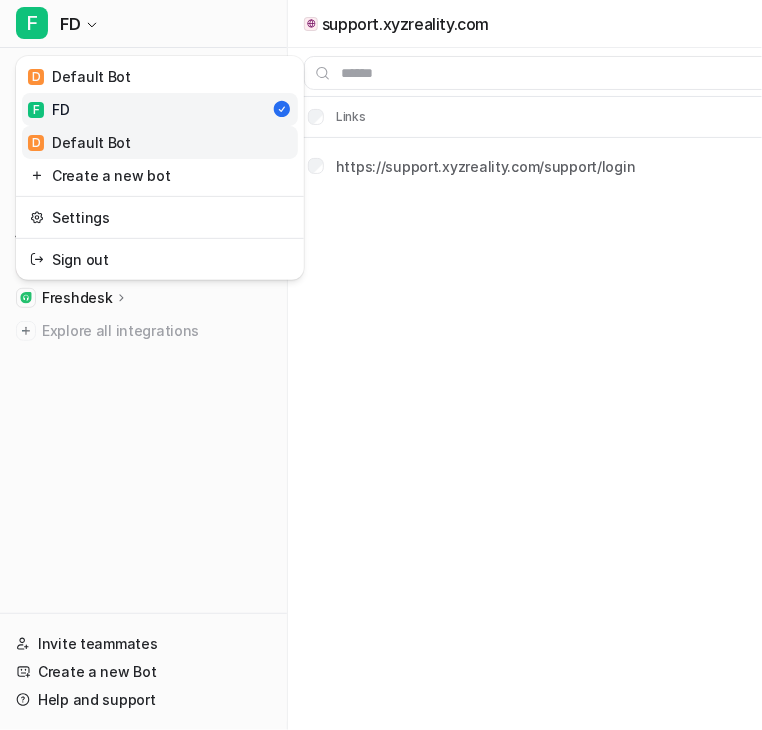 click on "D   Default Bot" at bounding box center [160, 142] 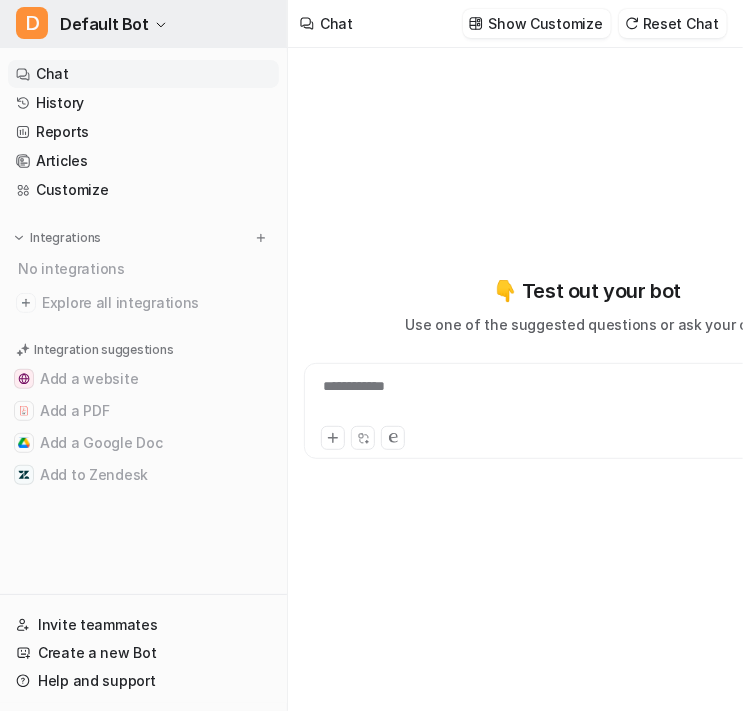 click on "Default Bot" at bounding box center (104, 24) 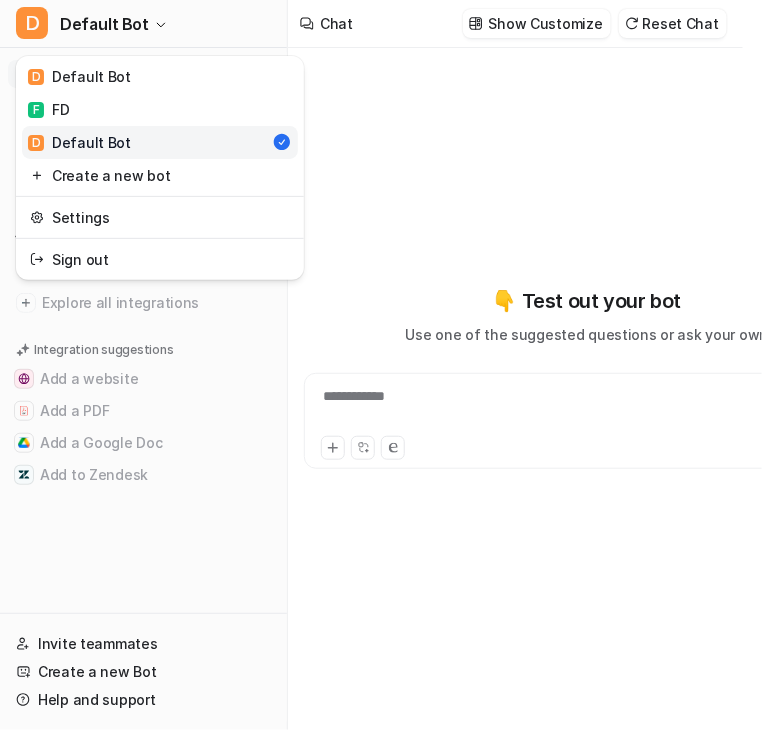 type on "**********" 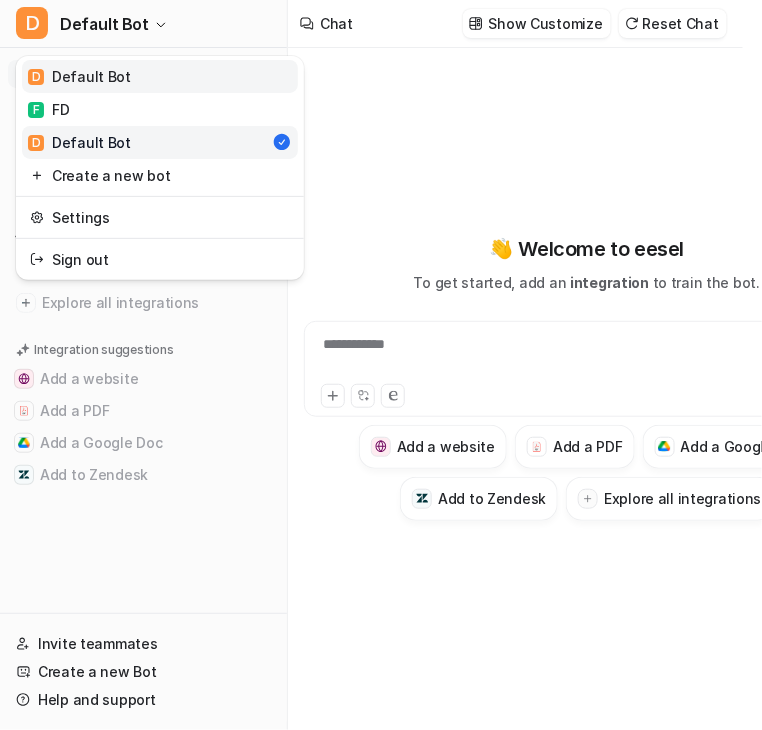 click on "D   Default Bot" at bounding box center [160, 76] 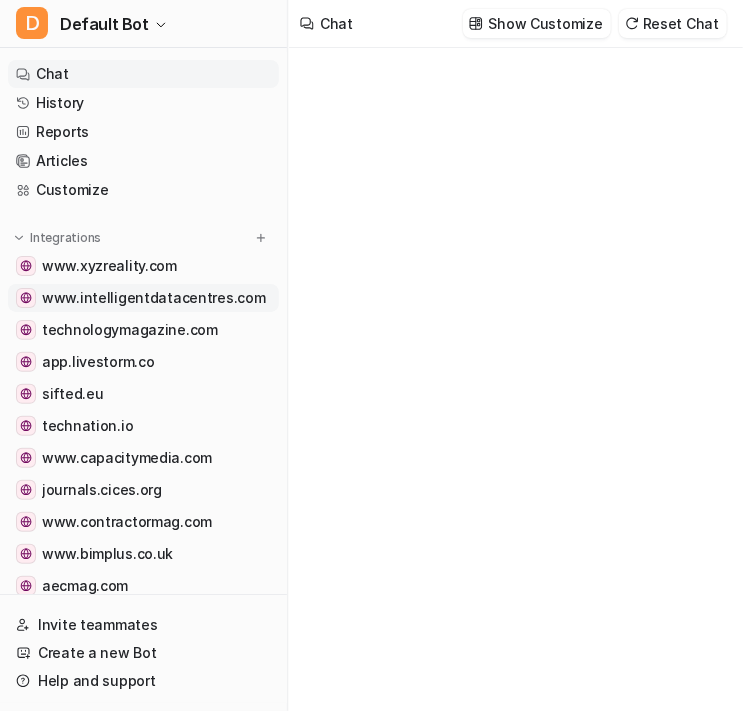 type on "**********" 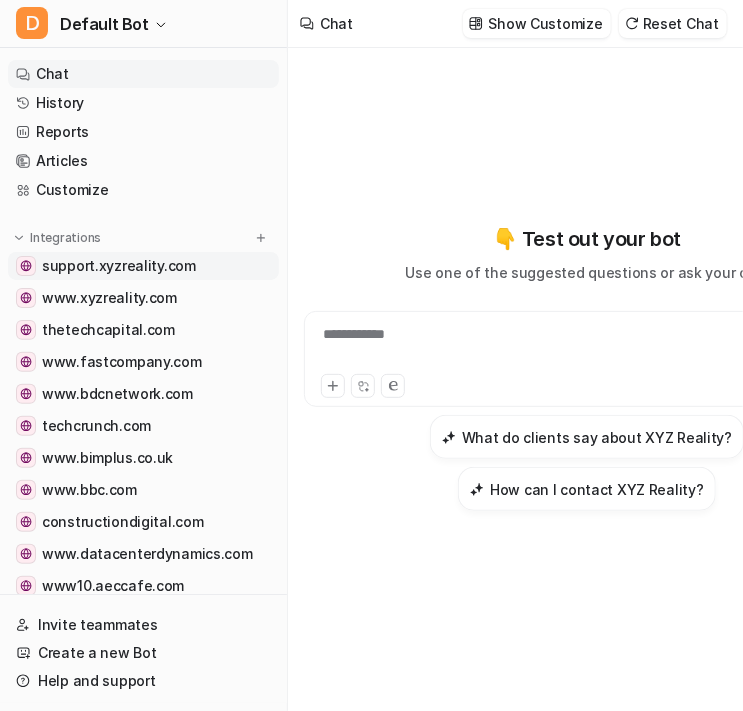 click on "support.xyzreality.com" at bounding box center (119, 266) 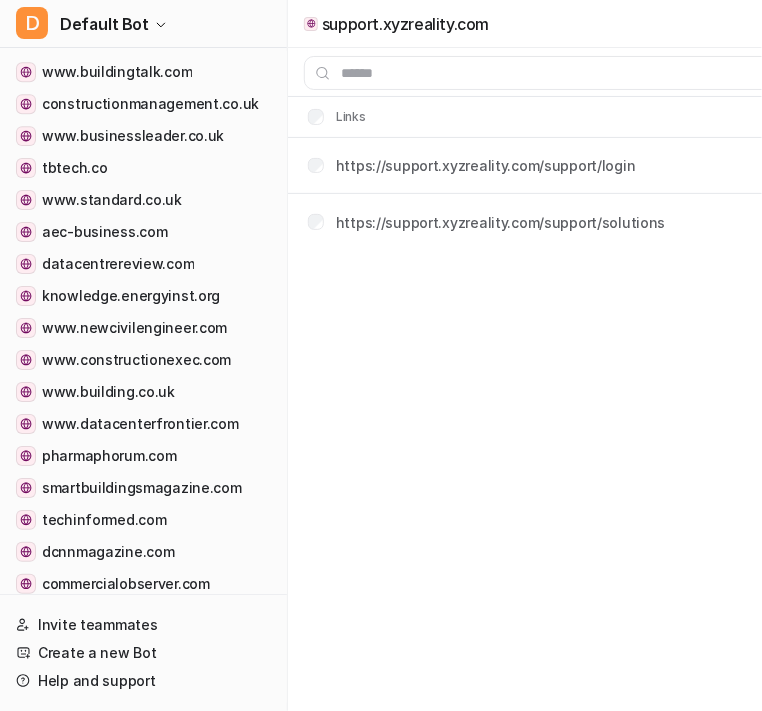scroll, scrollTop: 1683, scrollLeft: 0, axis: vertical 